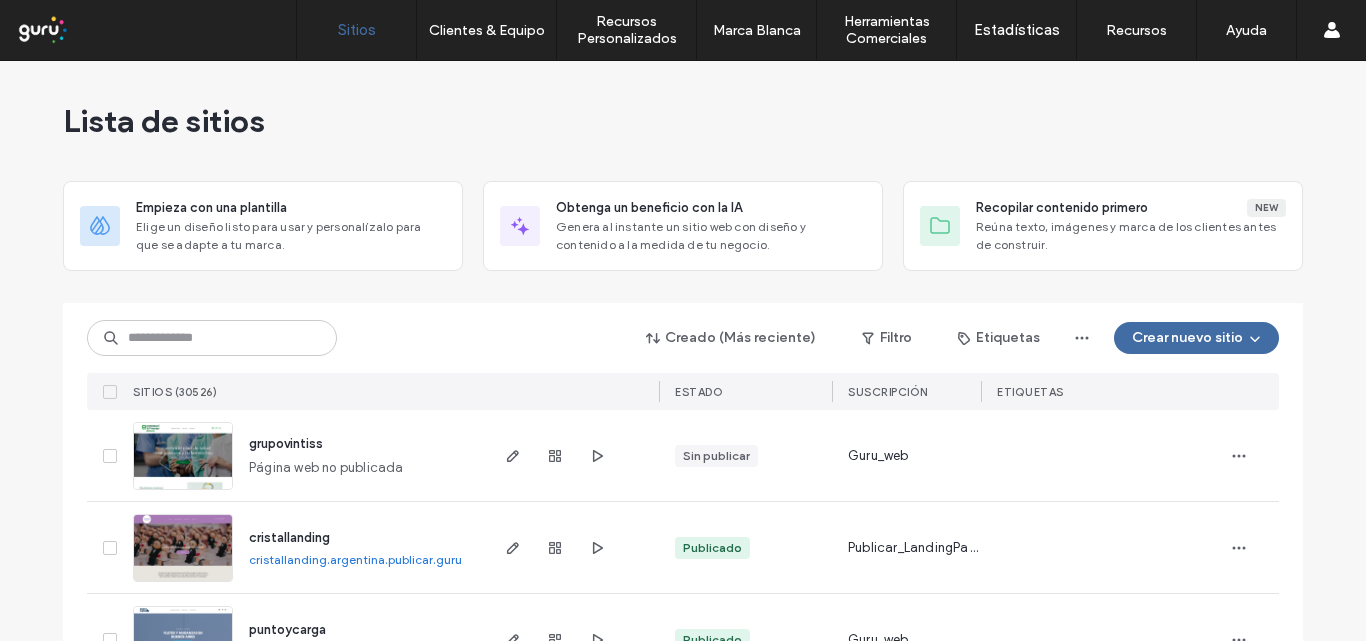scroll, scrollTop: 0, scrollLeft: 0, axis: both 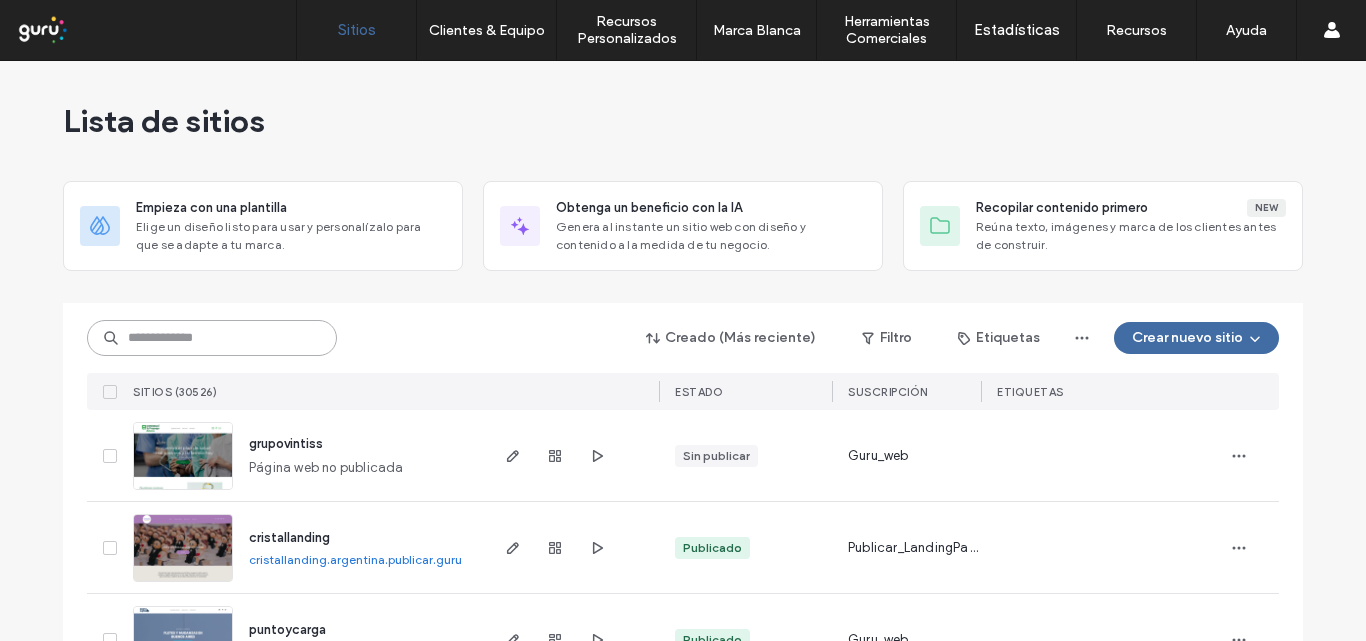 click at bounding box center [212, 338] 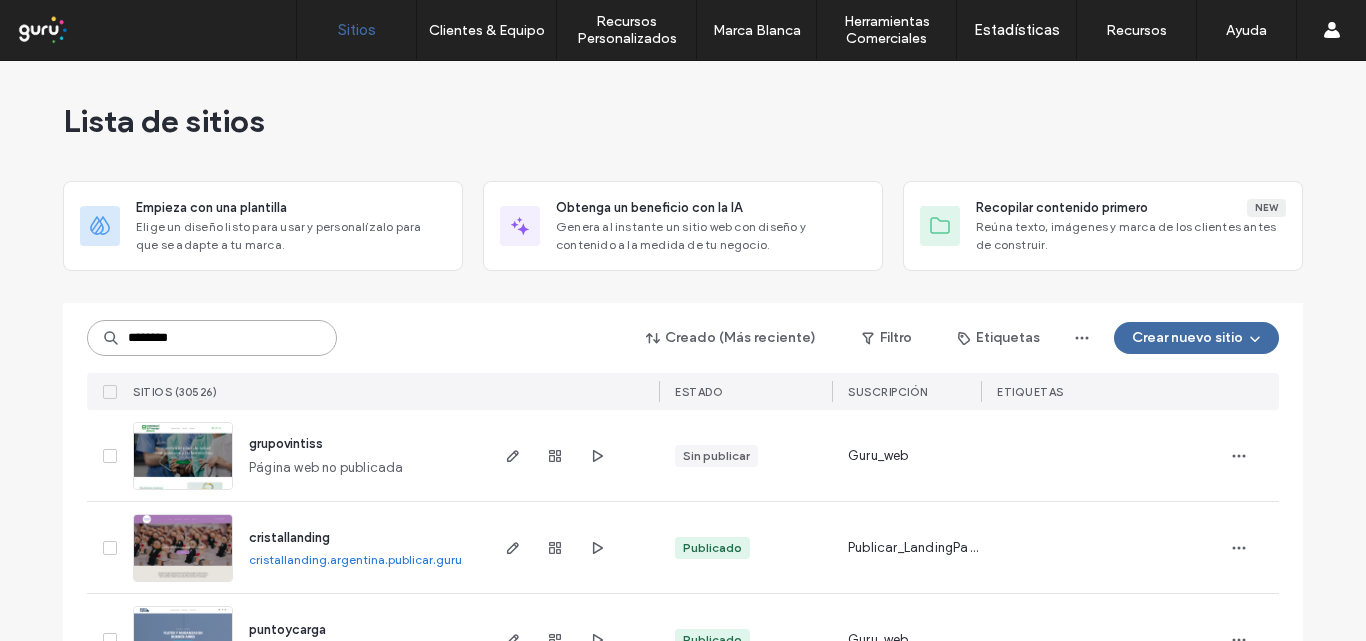type on "********" 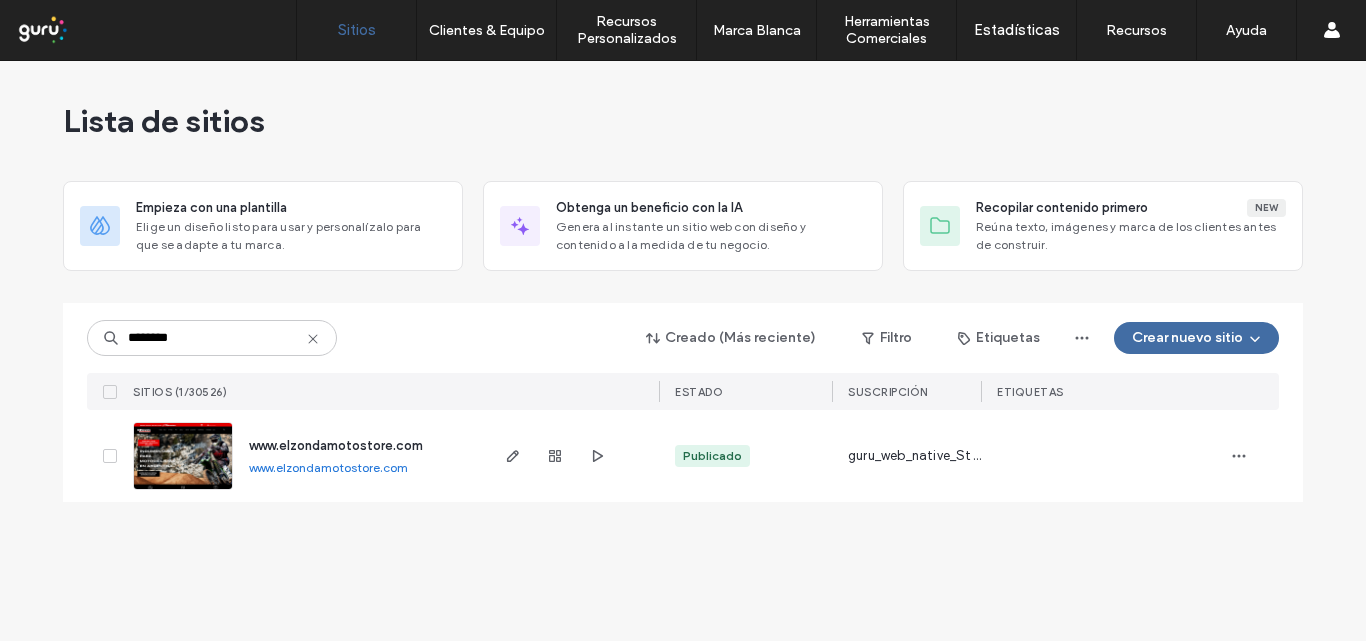 click on "www.elzondamotostore.com" at bounding box center (328, 467) 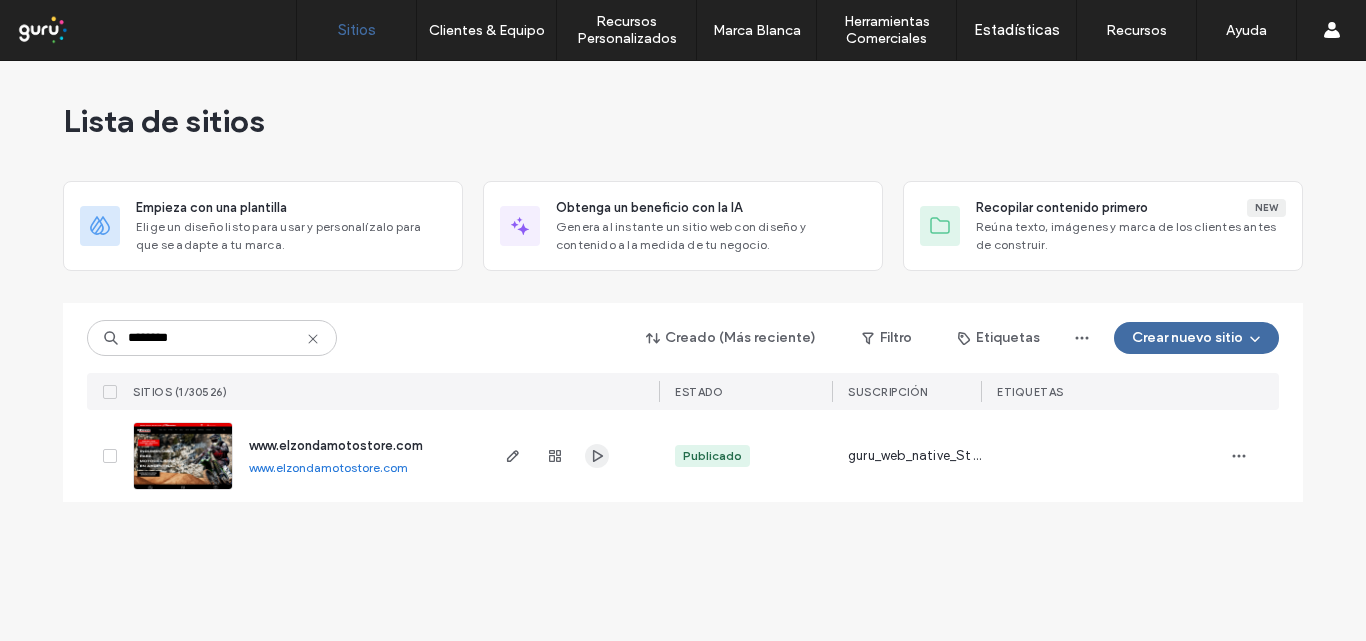 click 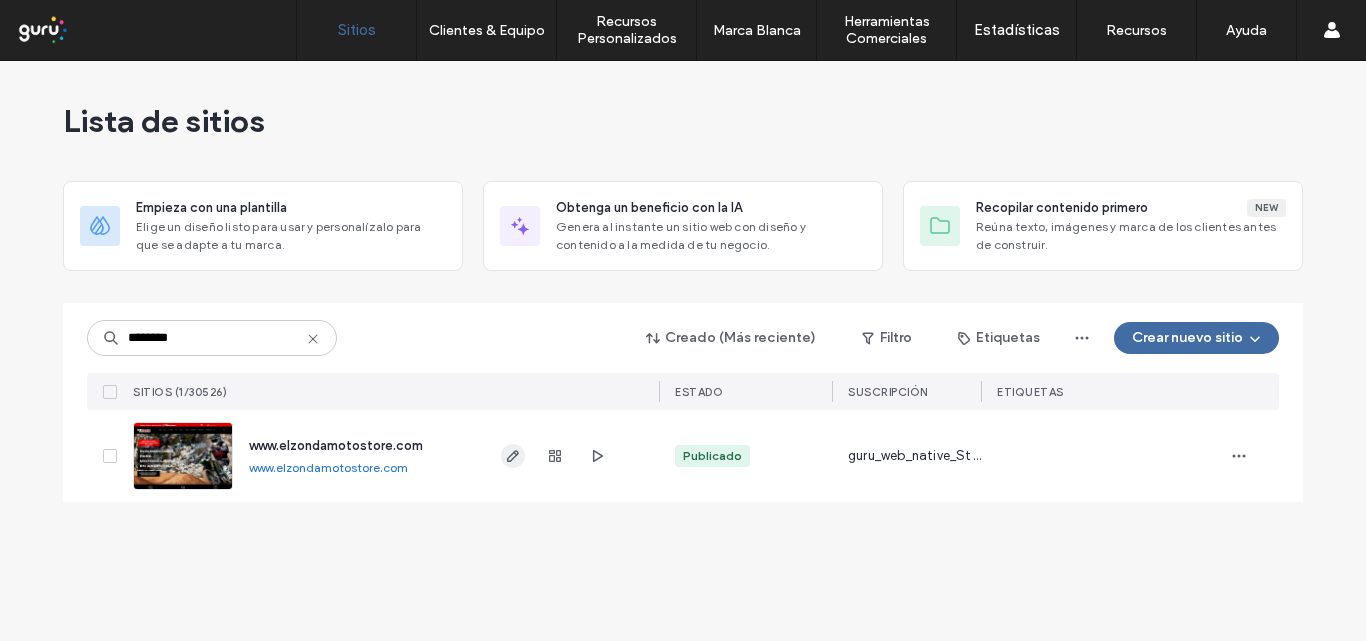click 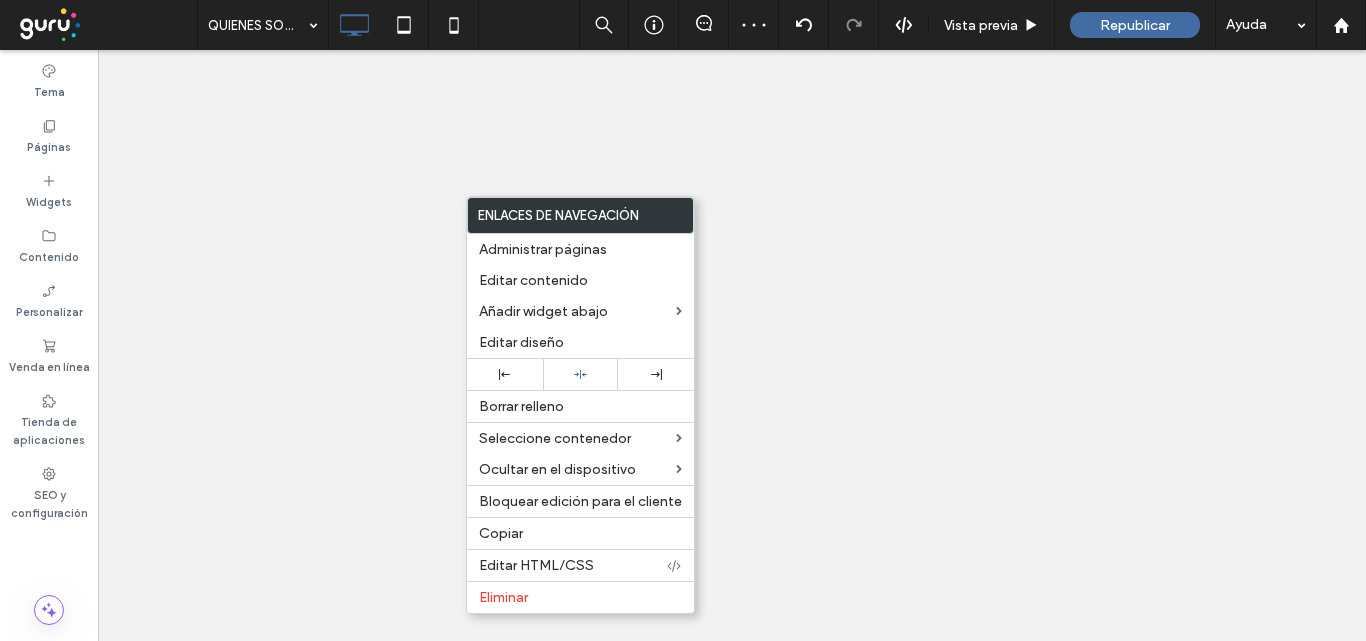 click on "Editar diseño" at bounding box center (521, 342) 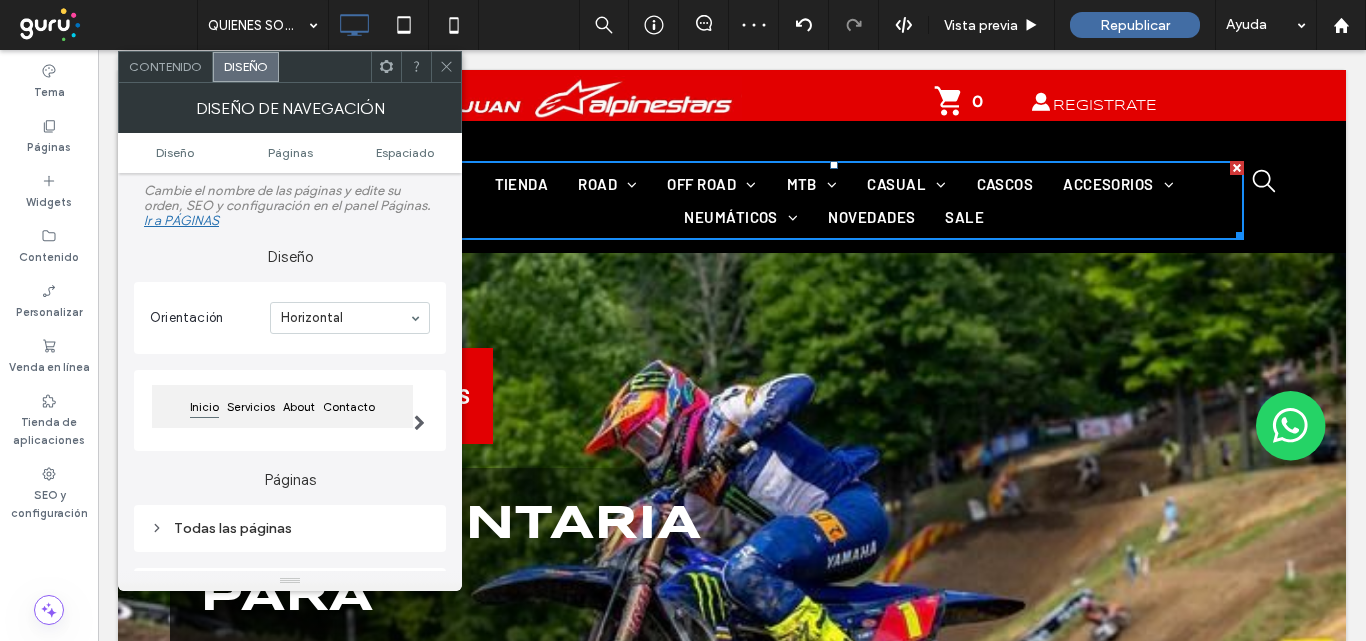 scroll, scrollTop: 0, scrollLeft: 0, axis: both 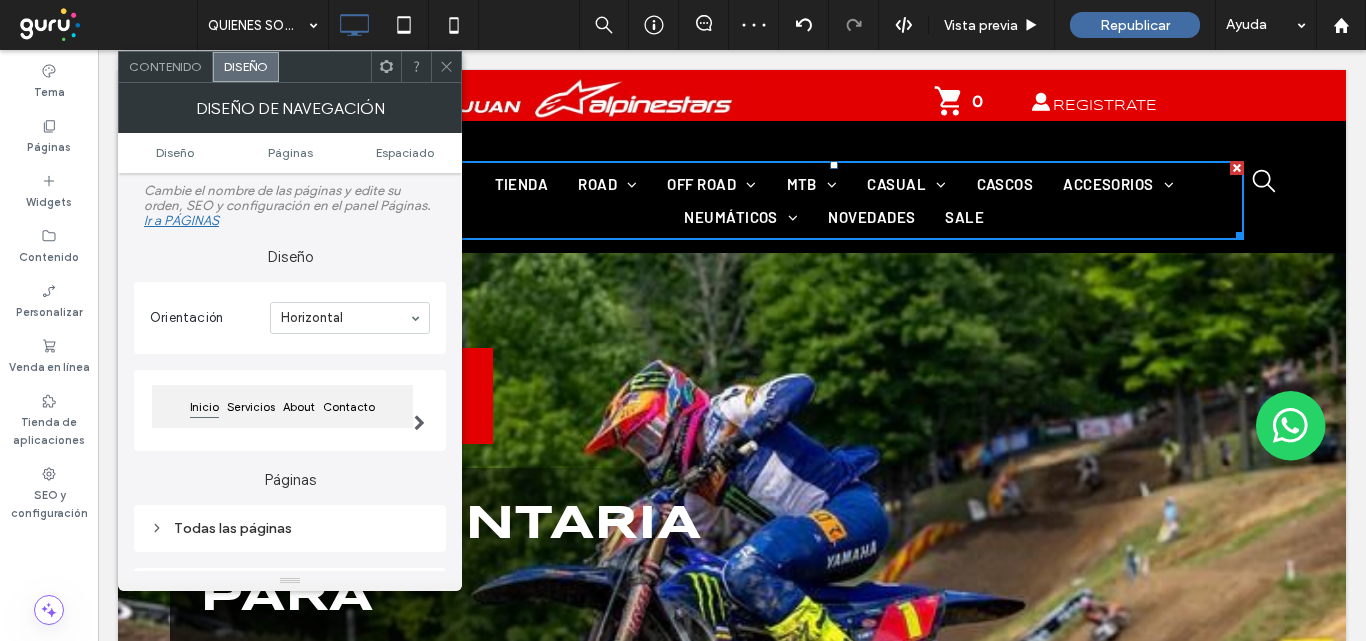 click on "Todas las páginas" at bounding box center [290, 528] 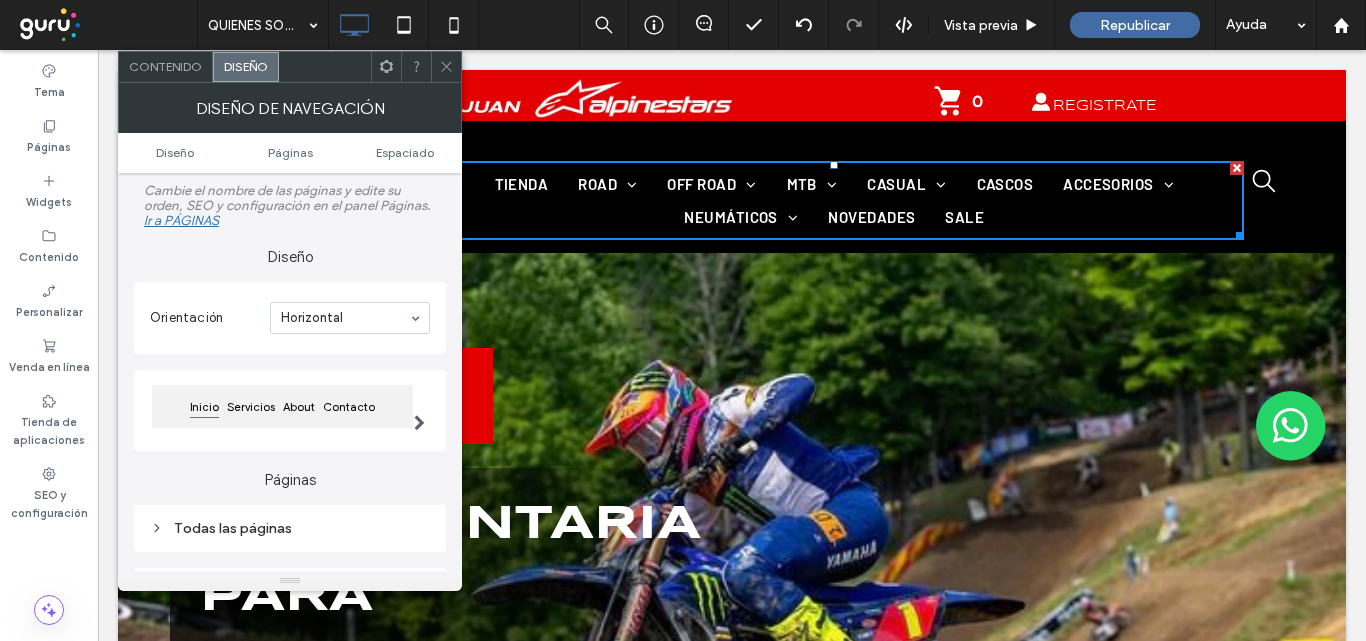 click on "Todas las páginas" at bounding box center (290, 528) 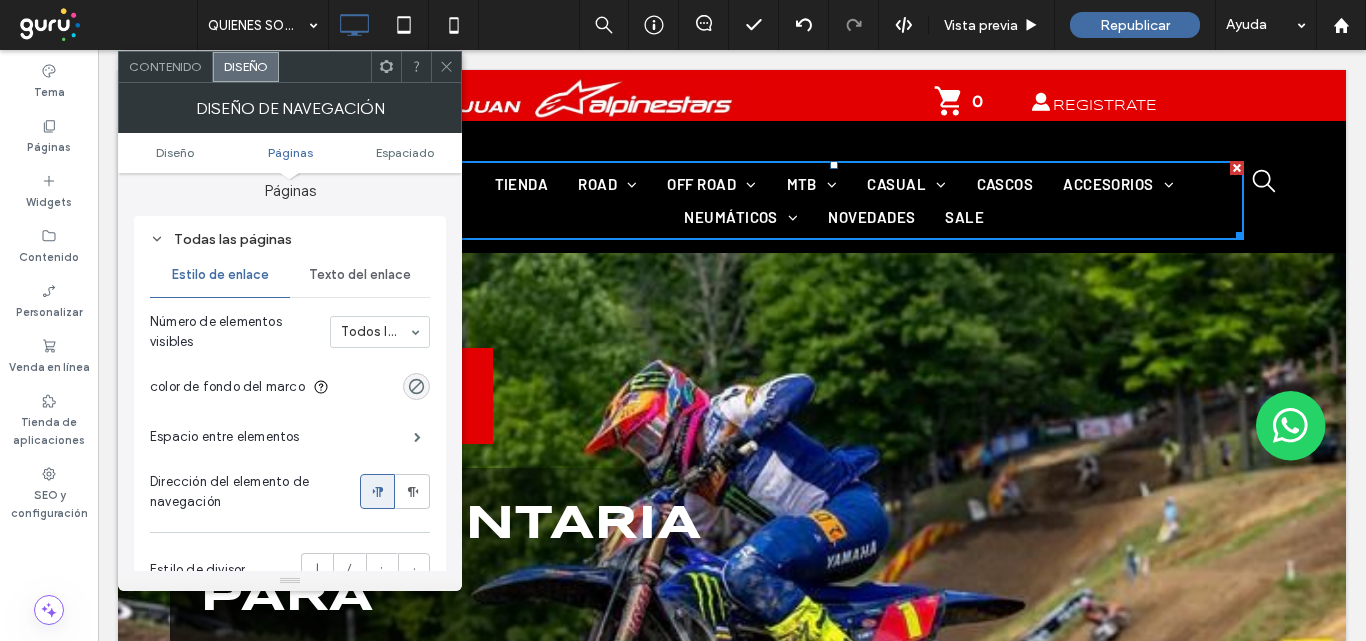 scroll, scrollTop: 300, scrollLeft: 0, axis: vertical 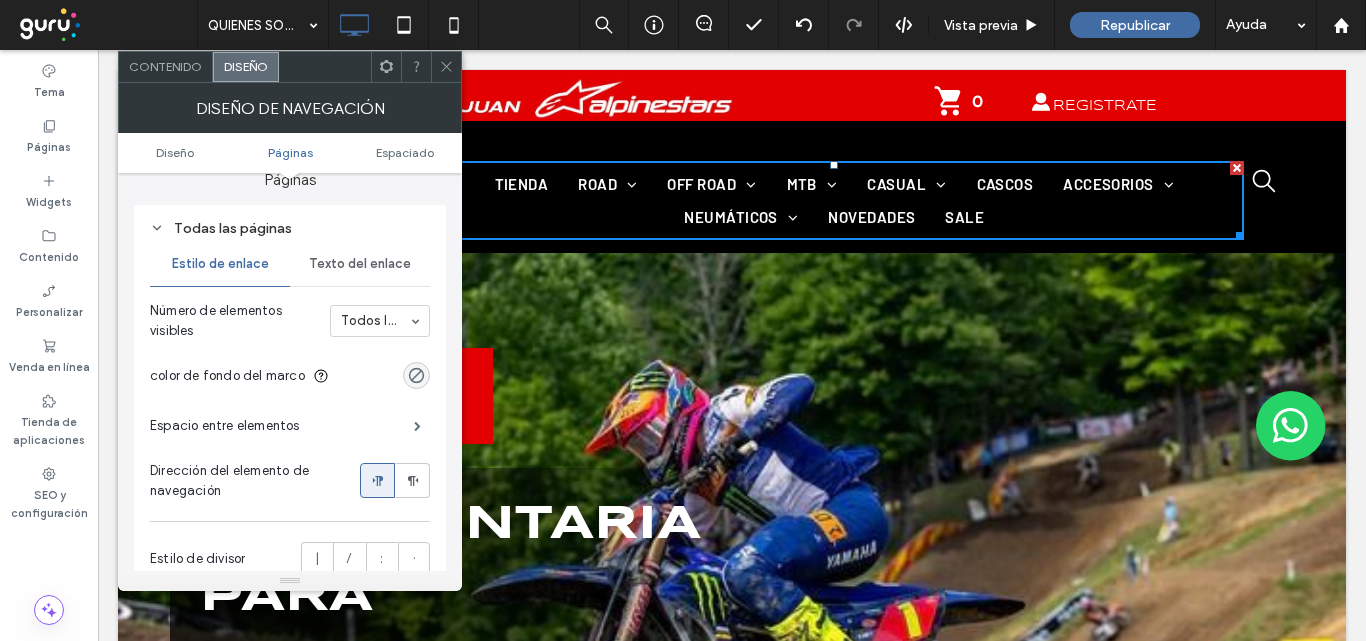 click on "Texto del enlace" at bounding box center [360, 264] 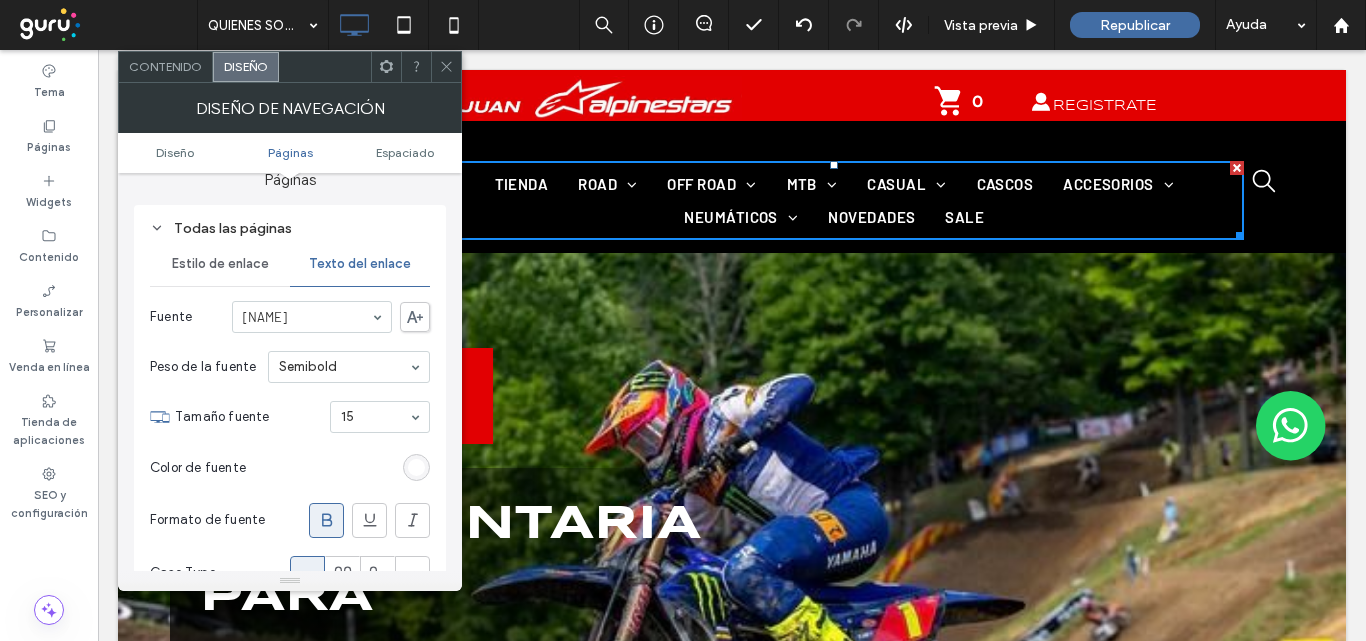 drag, startPoint x: 380, startPoint y: 418, endPoint x: 378, endPoint y: 408, distance: 10.198039 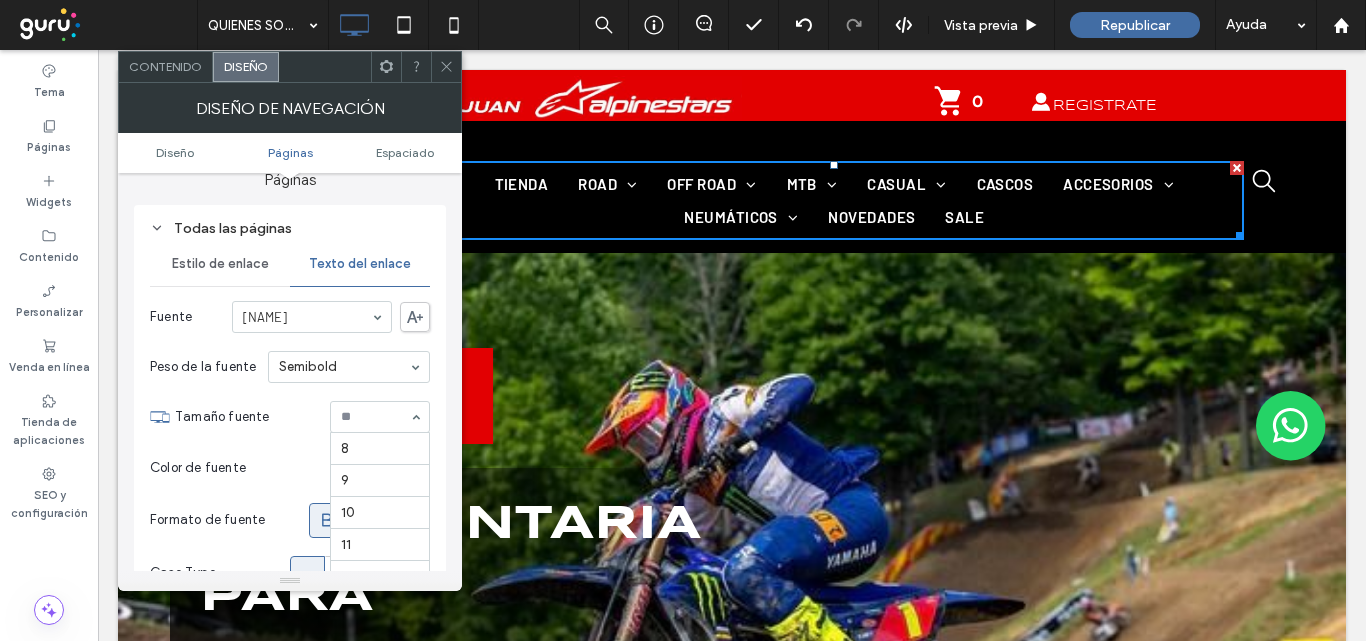 scroll, scrollTop: 192, scrollLeft: 0, axis: vertical 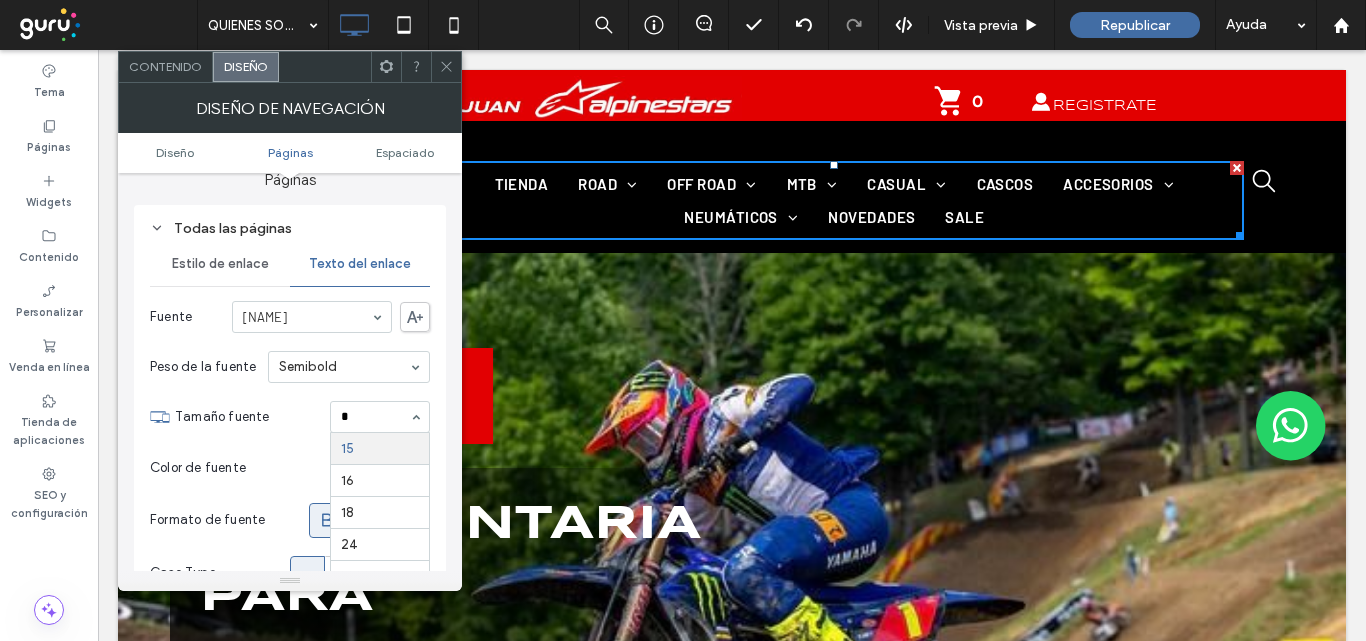 type on "**" 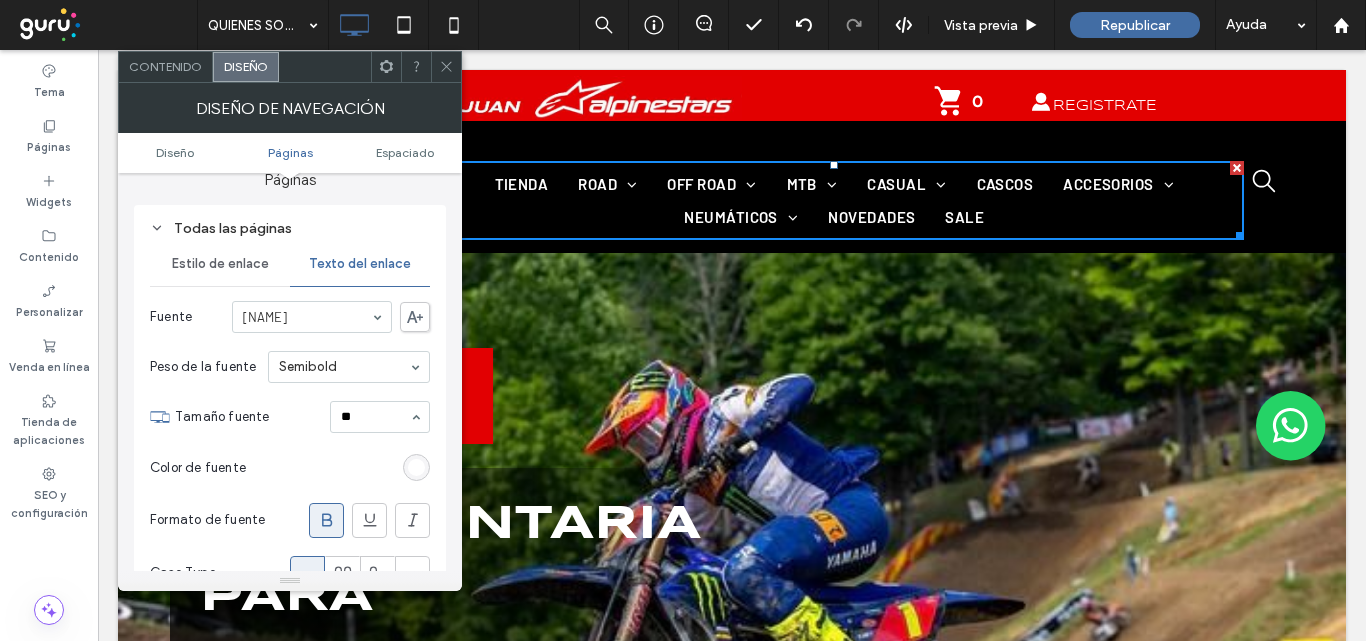 type 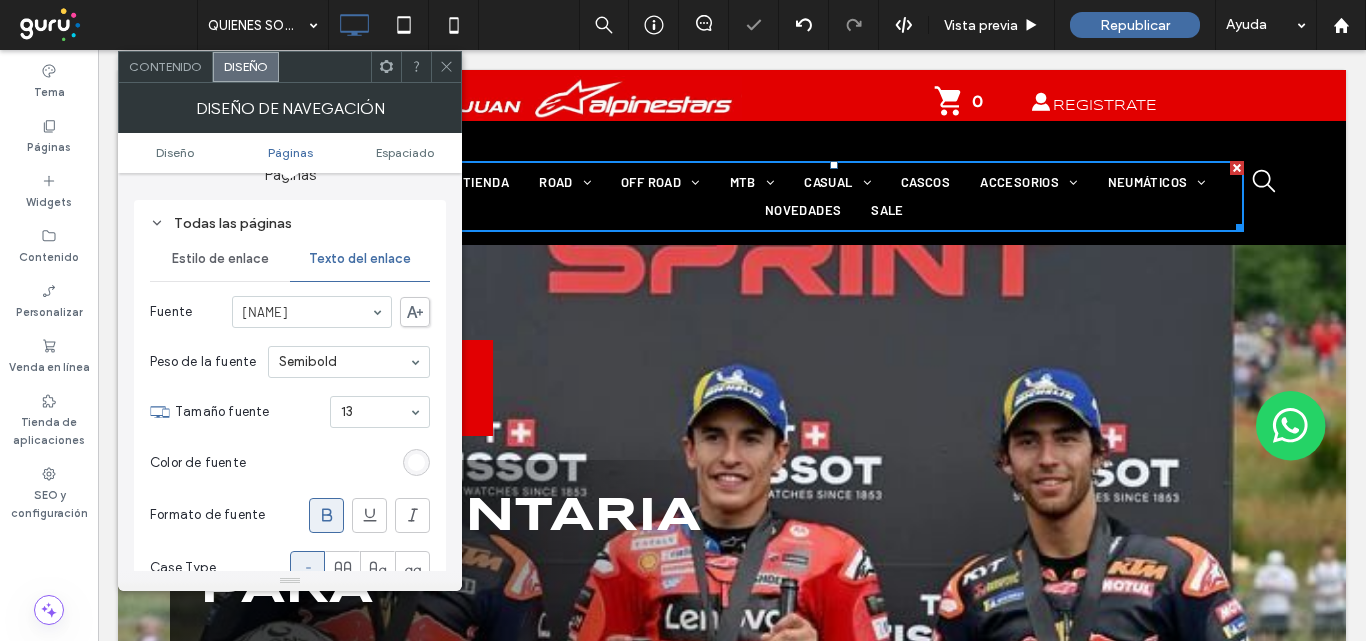 scroll, scrollTop: 300, scrollLeft: 0, axis: vertical 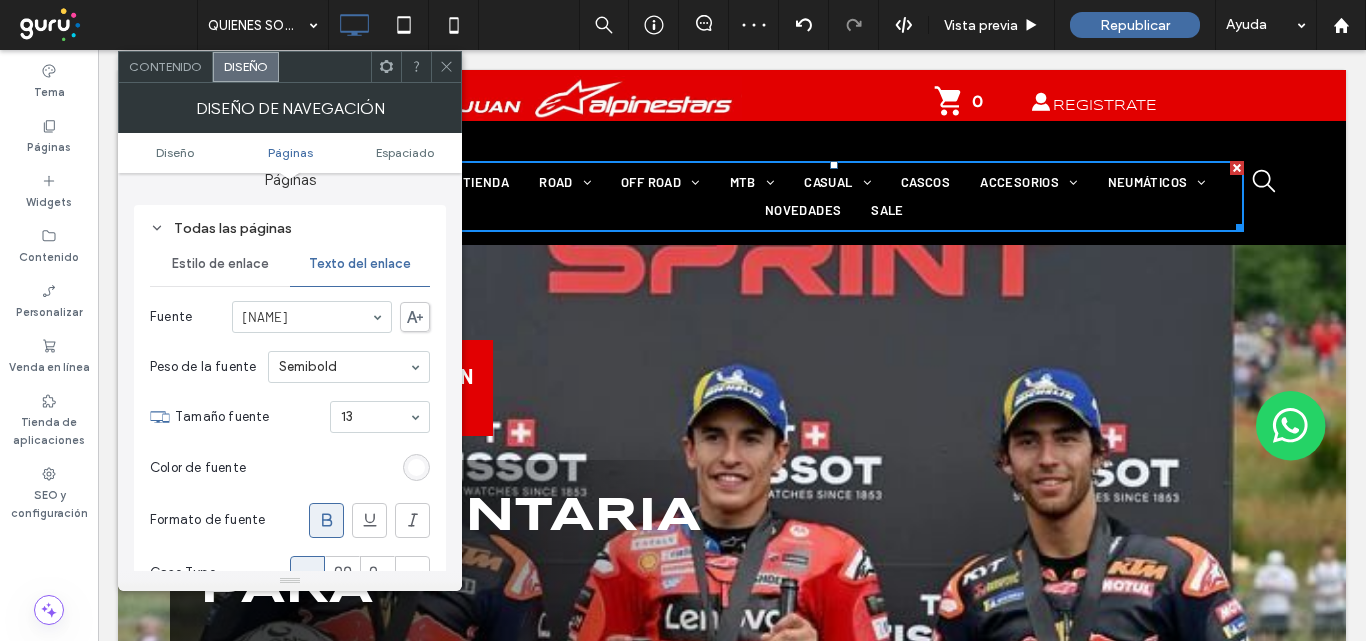 click on "Estilo de enlace" at bounding box center [220, 264] 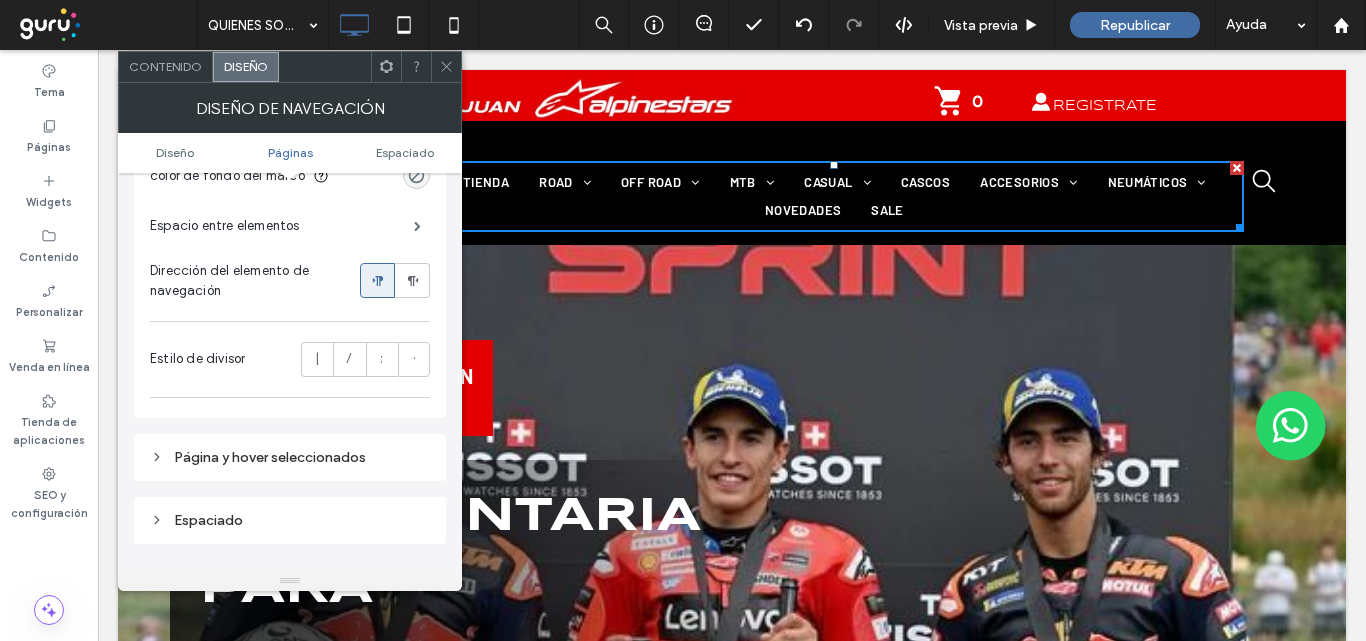 scroll, scrollTop: 400, scrollLeft: 0, axis: vertical 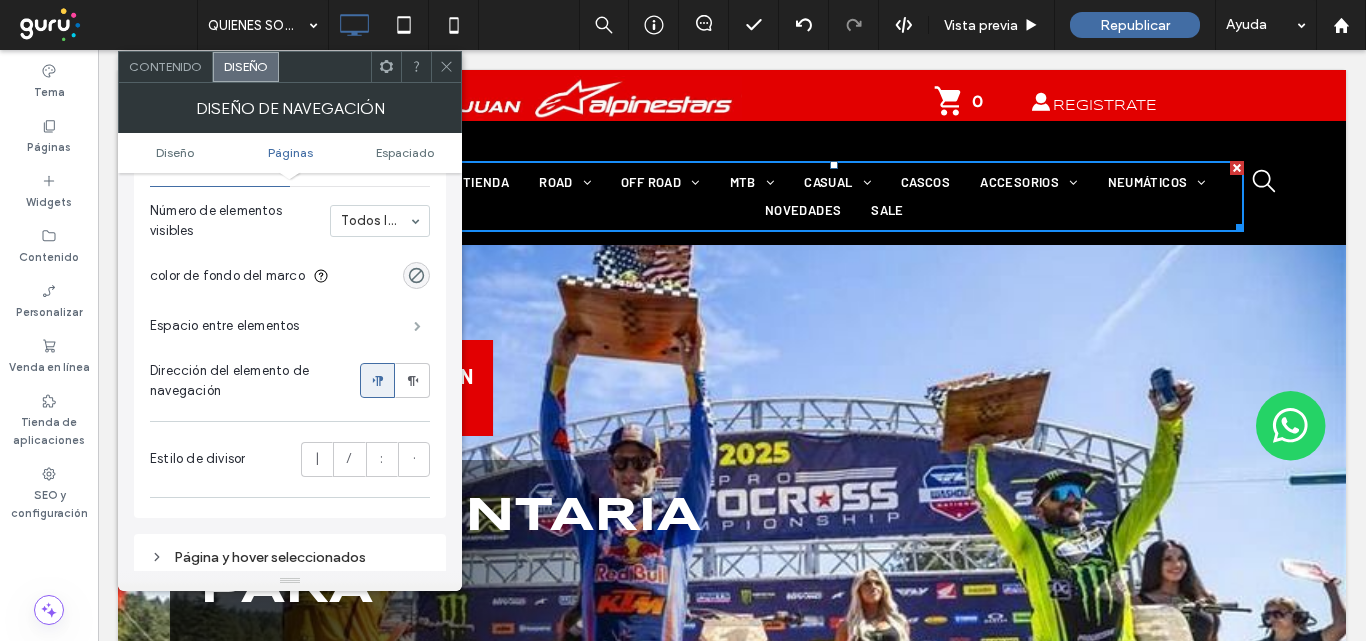 click at bounding box center (417, 326) 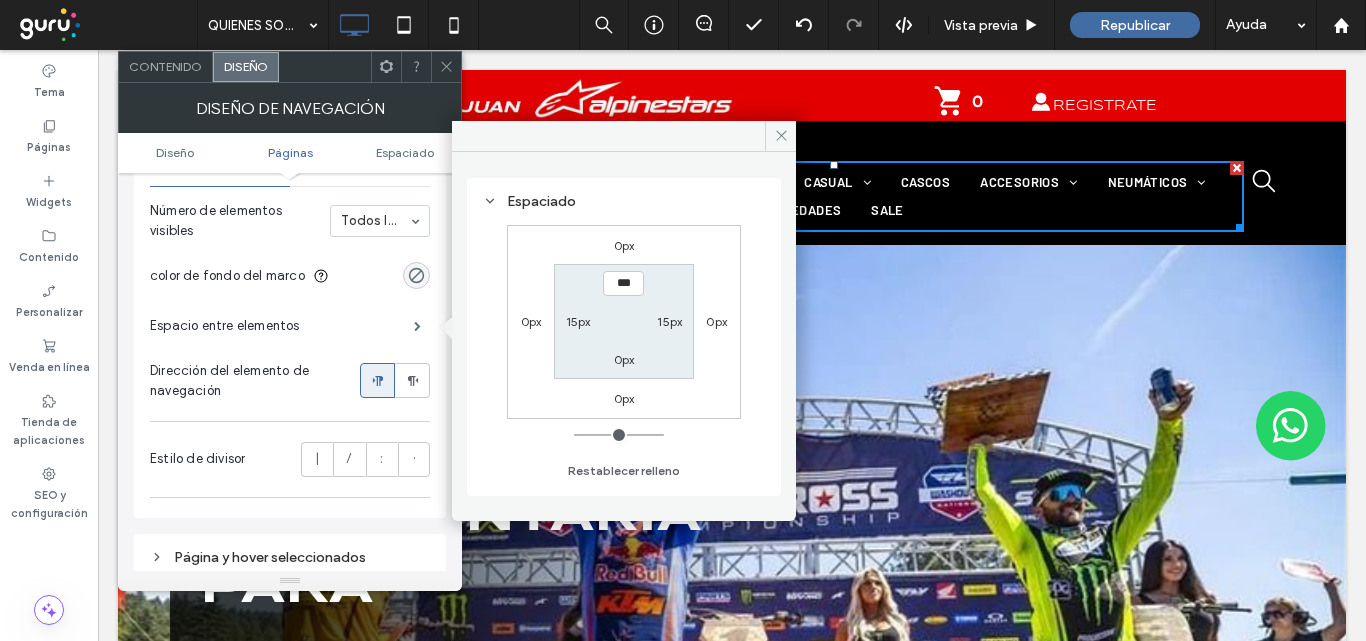click on "15px" at bounding box center (578, 321) 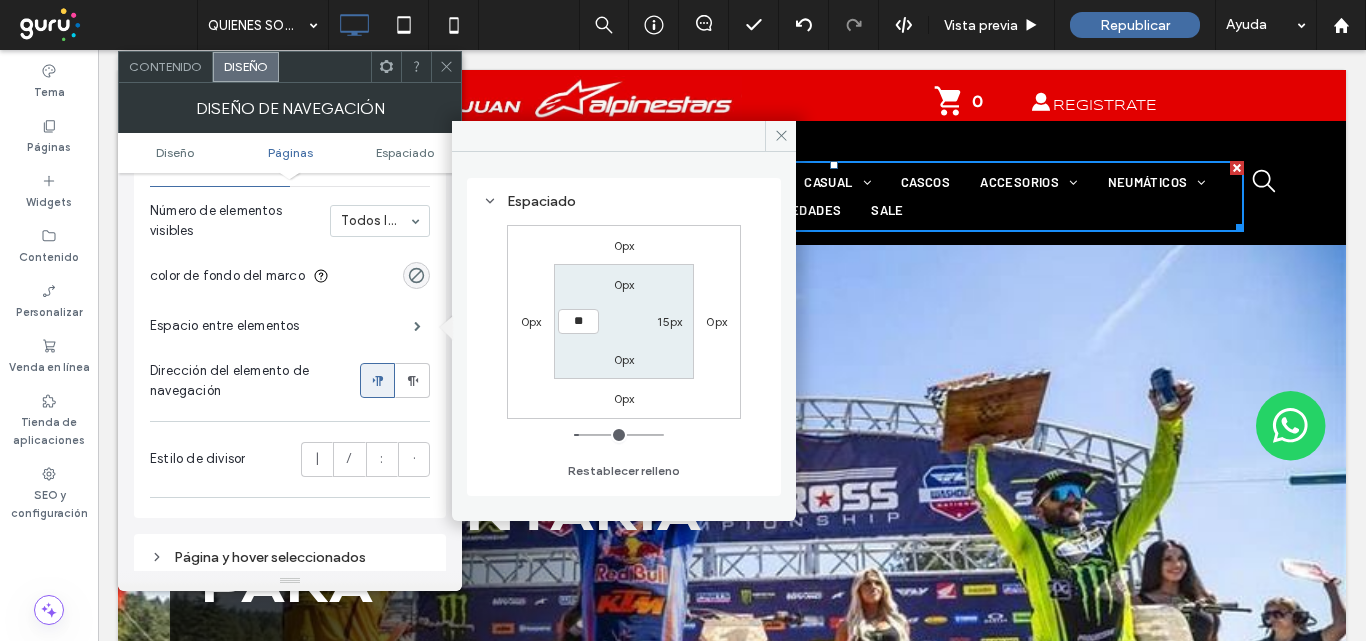 drag, startPoint x: 589, startPoint y: 328, endPoint x: 562, endPoint y: 329, distance: 27.018513 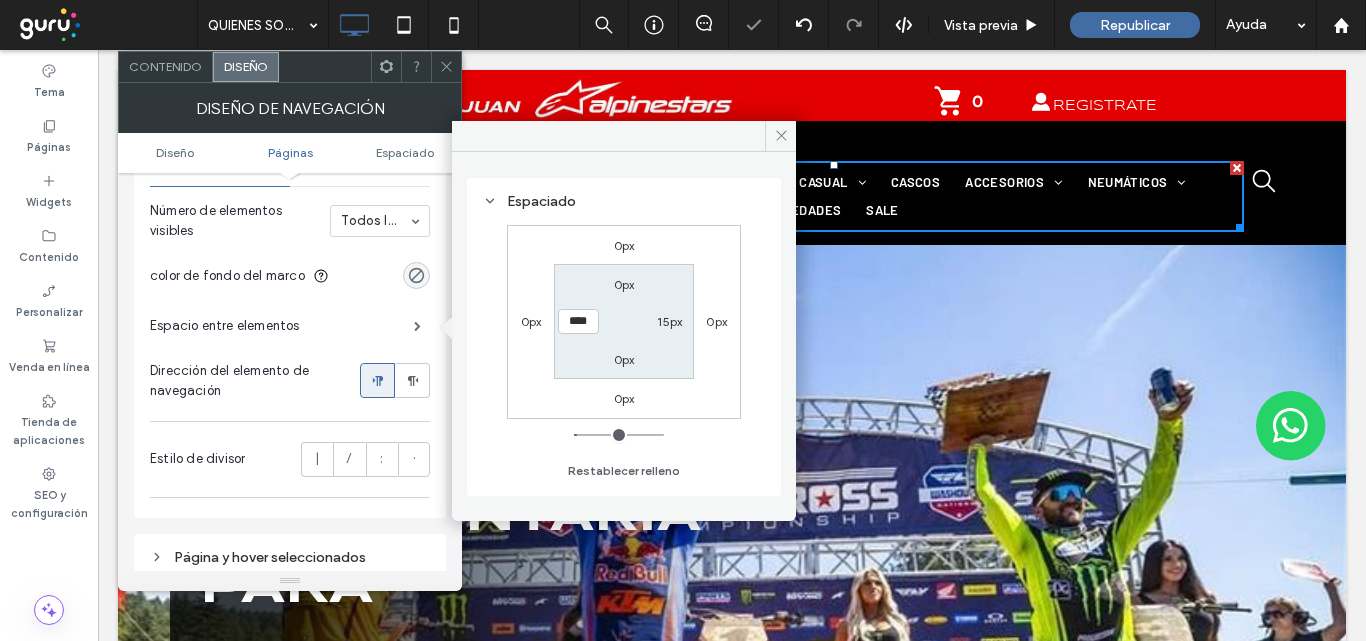 click on "15px" at bounding box center (669, 321) 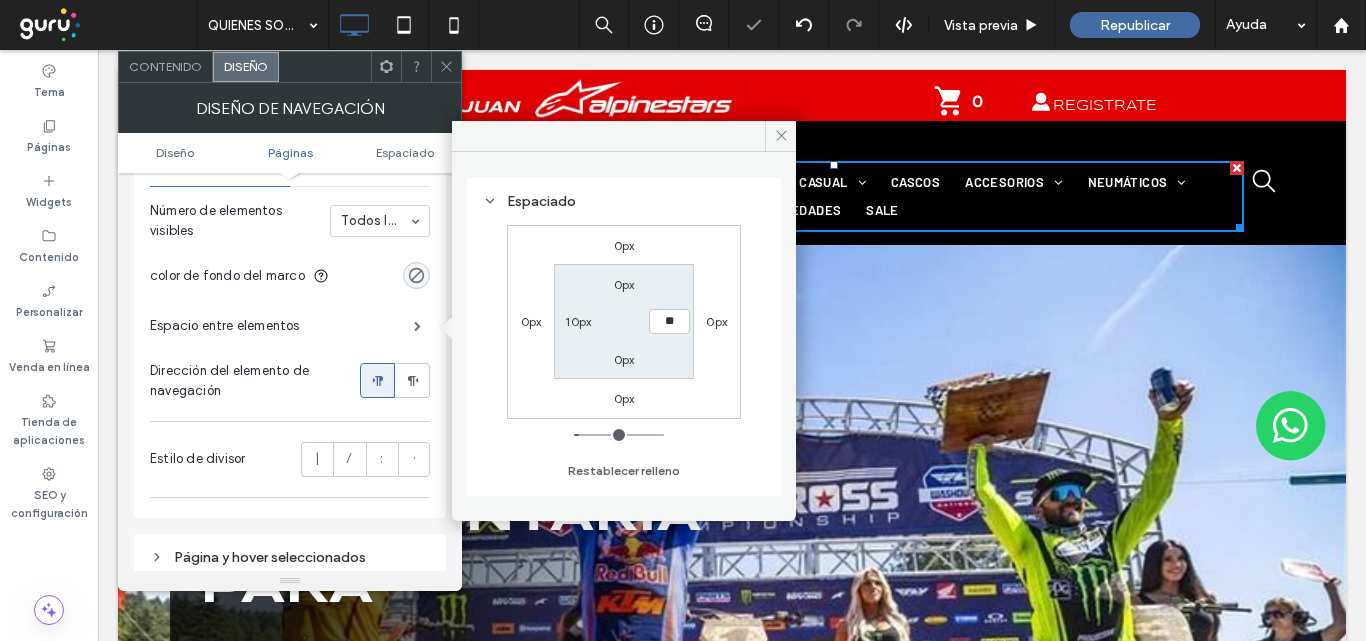 type on "**" 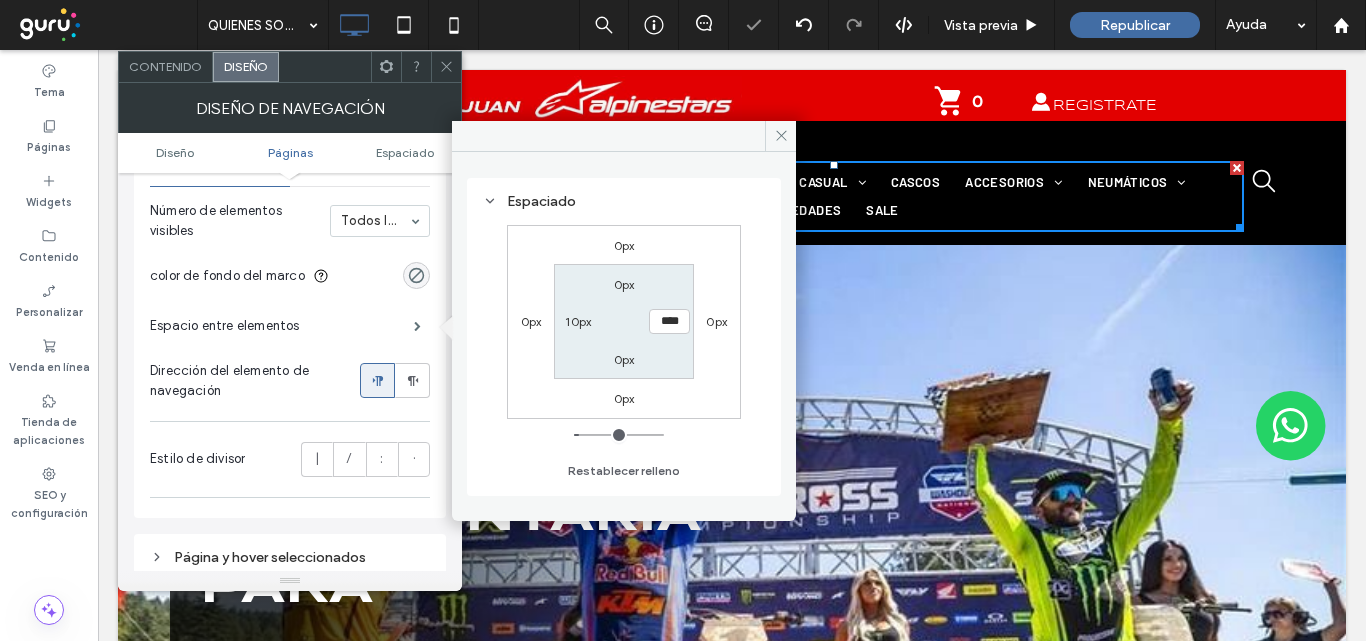 click on "0px" at bounding box center [716, 321] 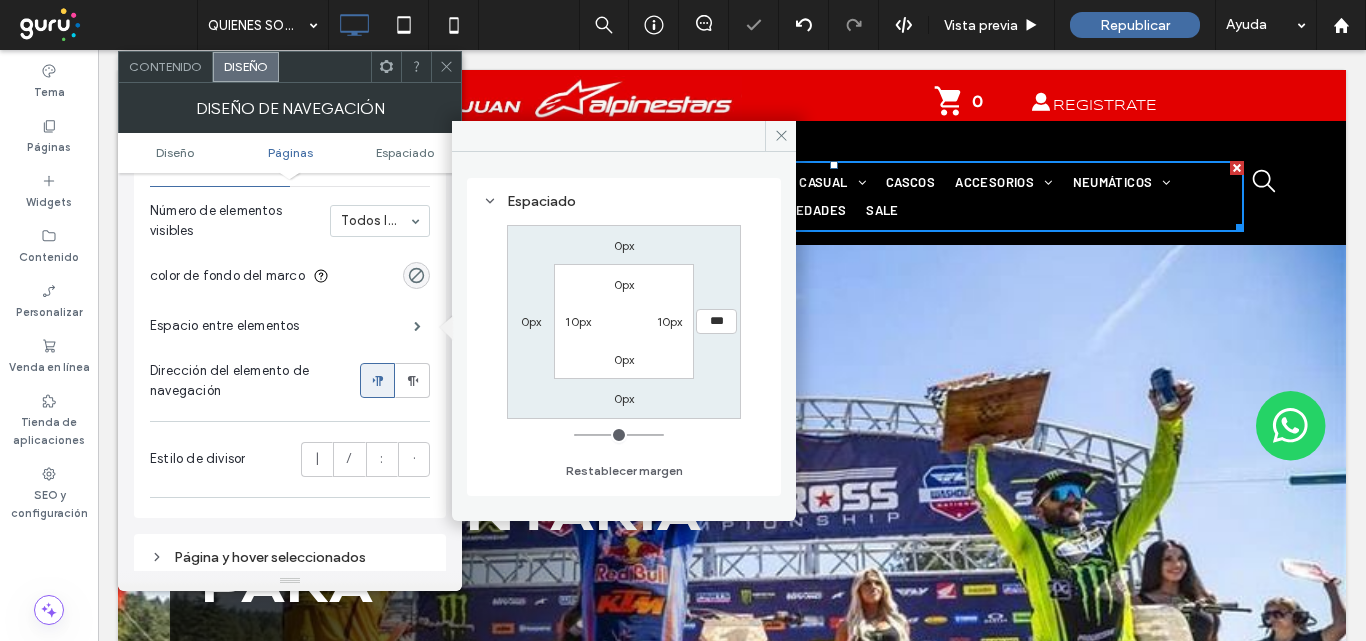 click on "0px *** 0px 0px 0px 10px 0px 10px" at bounding box center [624, 322] 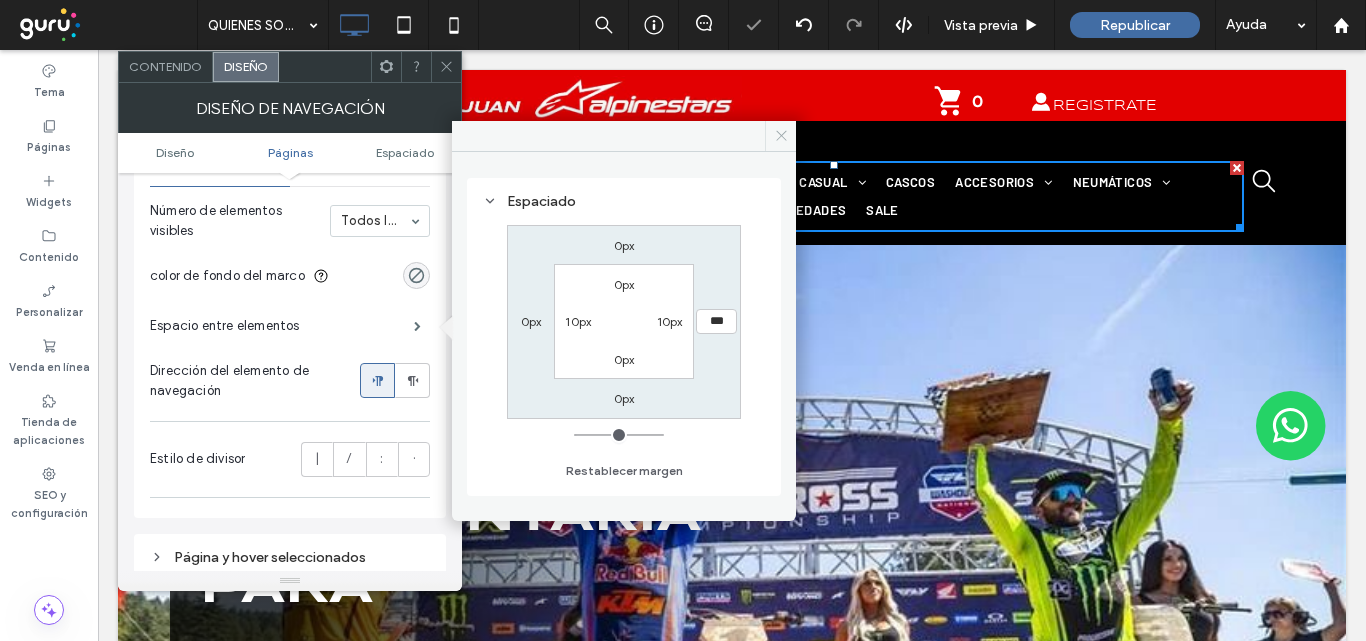 click at bounding box center (780, 136) 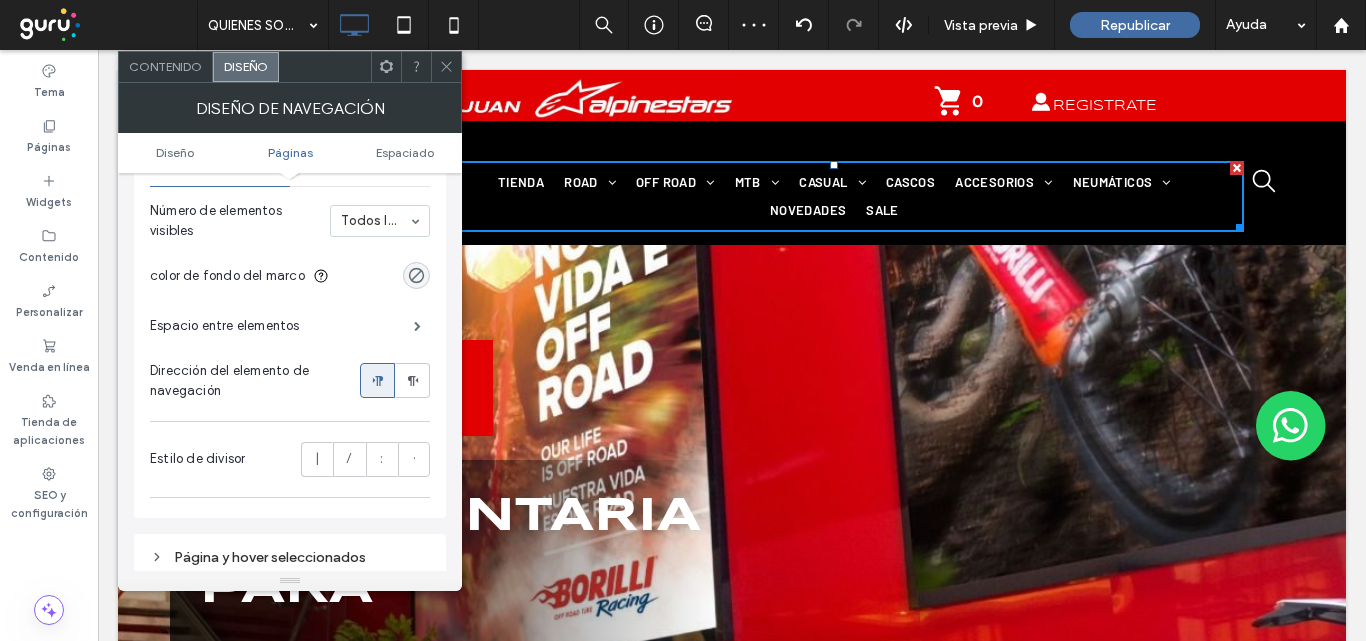 click 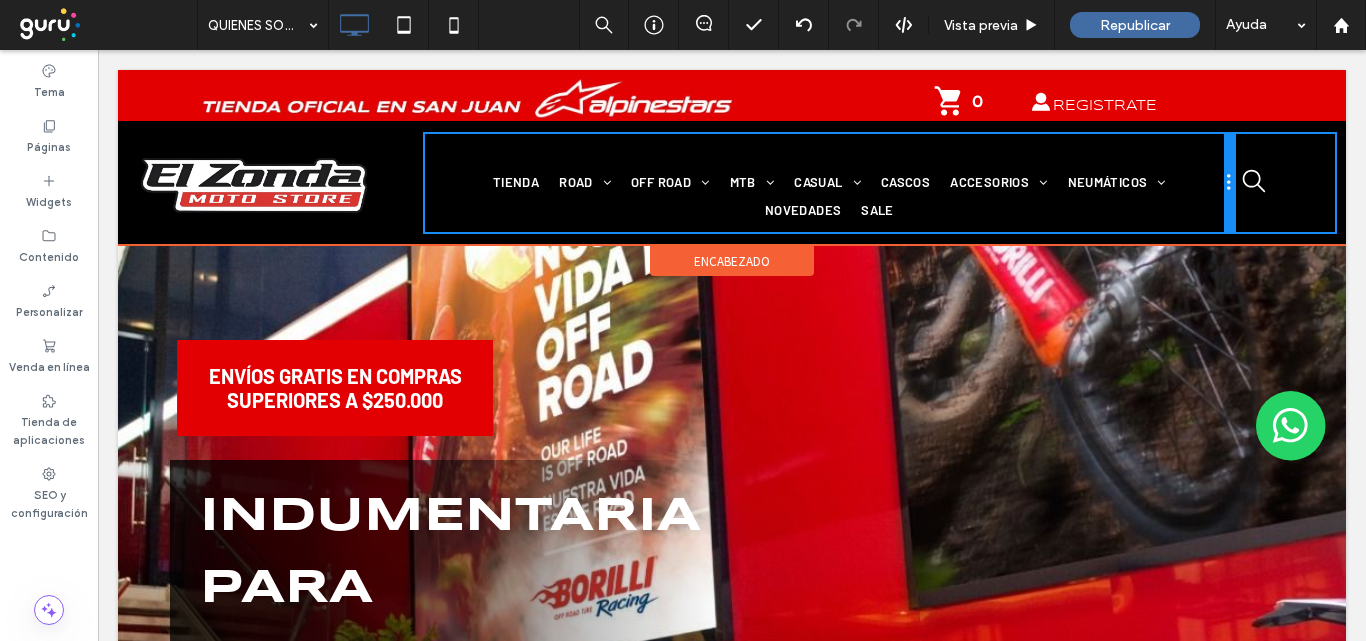 drag, startPoint x: 1228, startPoint y: 210, endPoint x: 1395, endPoint y: 241, distance: 169.85287 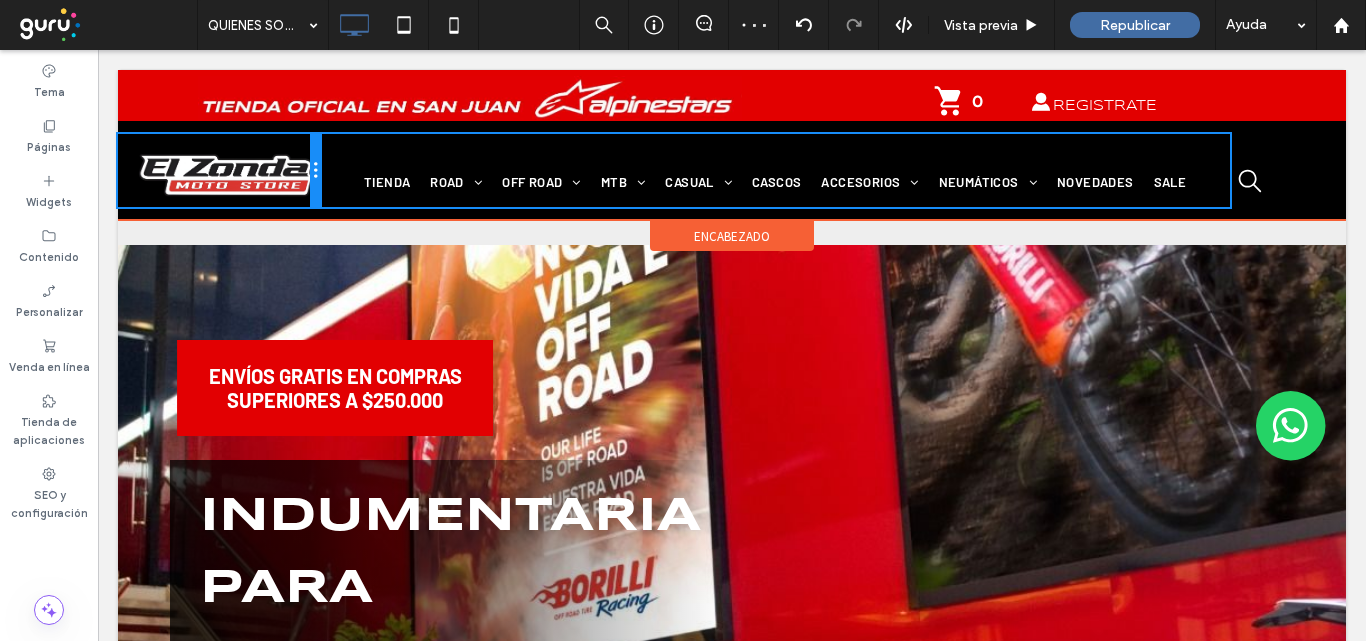 drag, startPoint x: 416, startPoint y: 210, endPoint x: 351, endPoint y: 213, distance: 65.06919 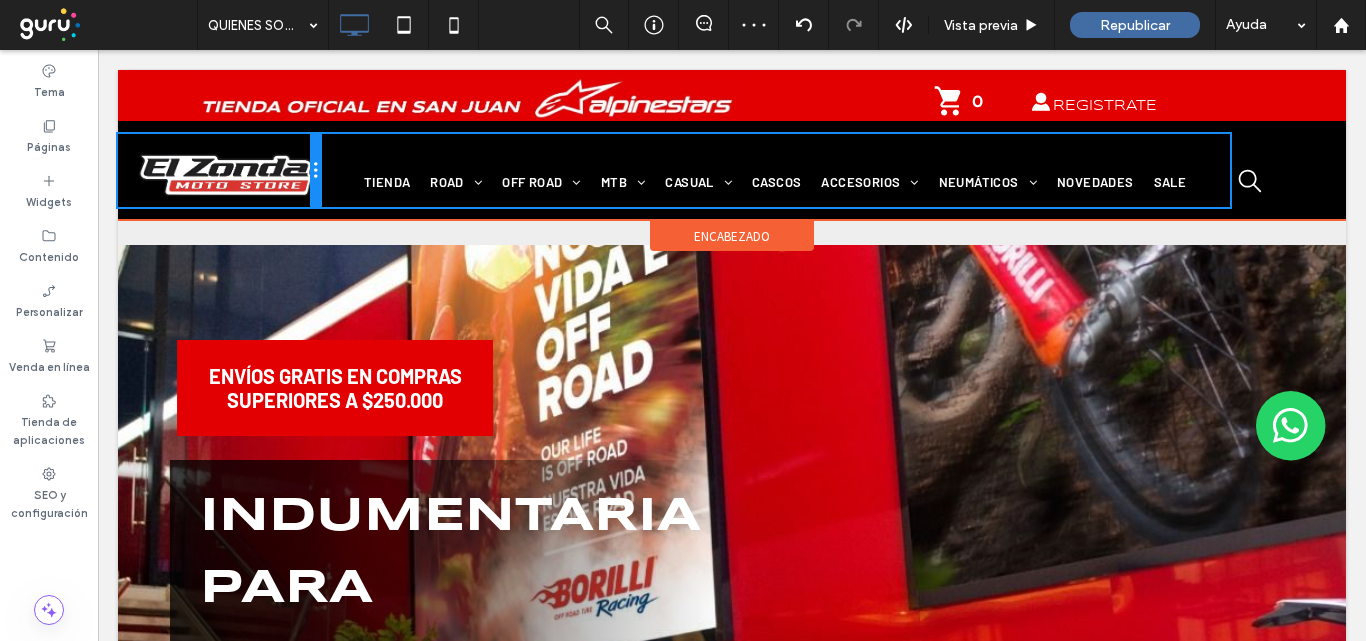 click on "Click To Paste
TIENDA
ROAD
Camperas R
Pantalones R
Guantes R
Calzado R
Cascos R
OFF ROAD
Jersey & Pants OR
Guantes OR
Protecciones OR
Calzado OR
Cascos OR
MTB
Indumentaria MTB
Protecciones MTB
CASUAL
Accesorios C
Camperas y Buzos C
Pantalones y Shorts C
Remeras C
CASCOS
ACCESORIOS
Repuestos
Puños
Armor Vision
Motorex
Chigee
Cardo Systems
NEUMÁTICOS
Cross Enduro
Calle
Pista
Touring" at bounding box center (732, 170) 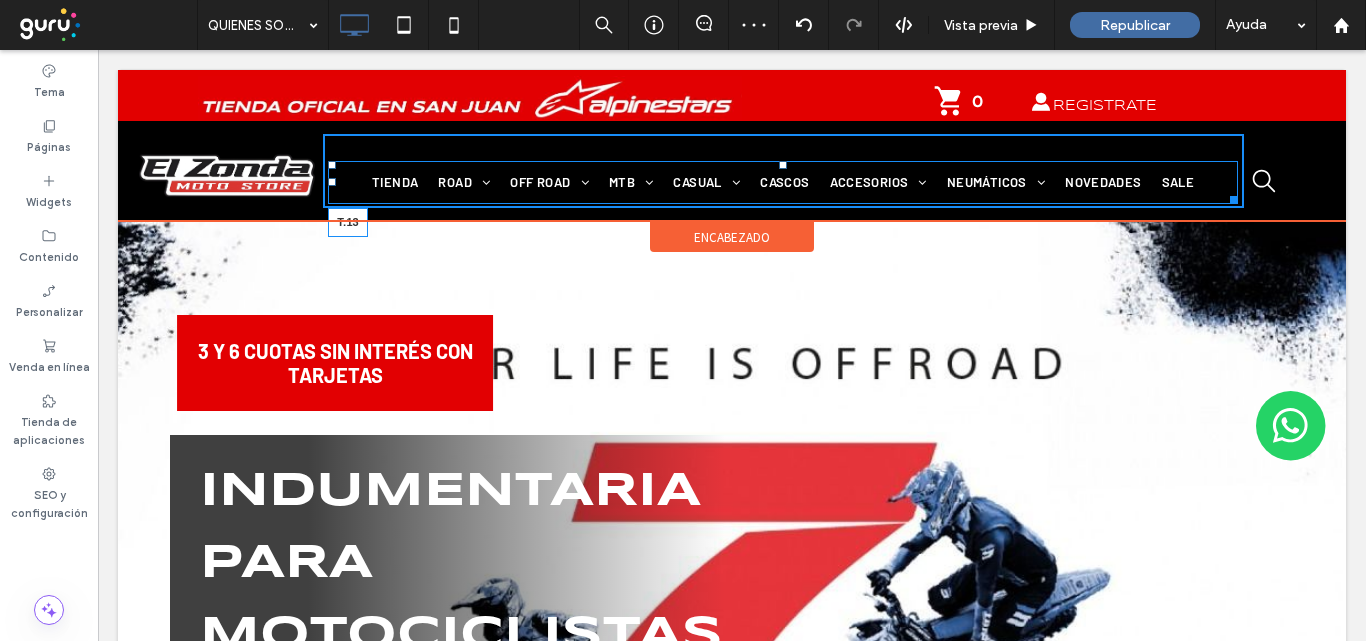 drag, startPoint x: 777, startPoint y: 169, endPoint x: 880, endPoint y: 206, distance: 109.444046 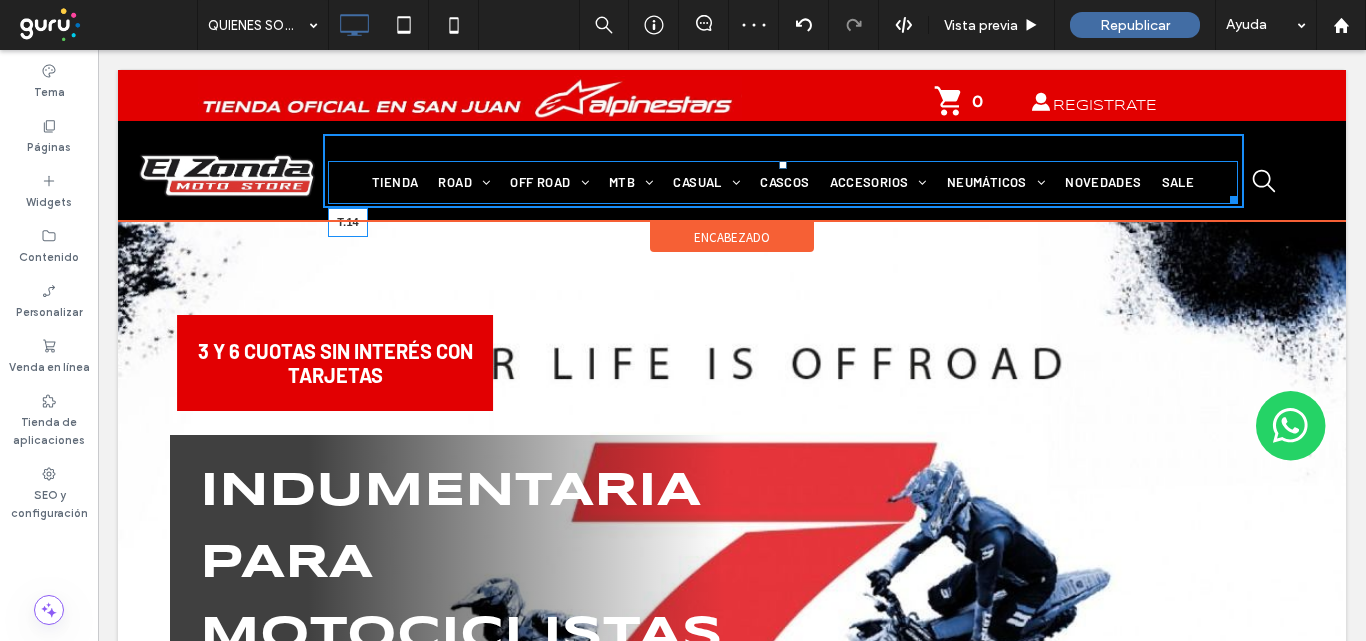 drag, startPoint x: 776, startPoint y: 167, endPoint x: 878, endPoint y: 204, distance: 108.503456 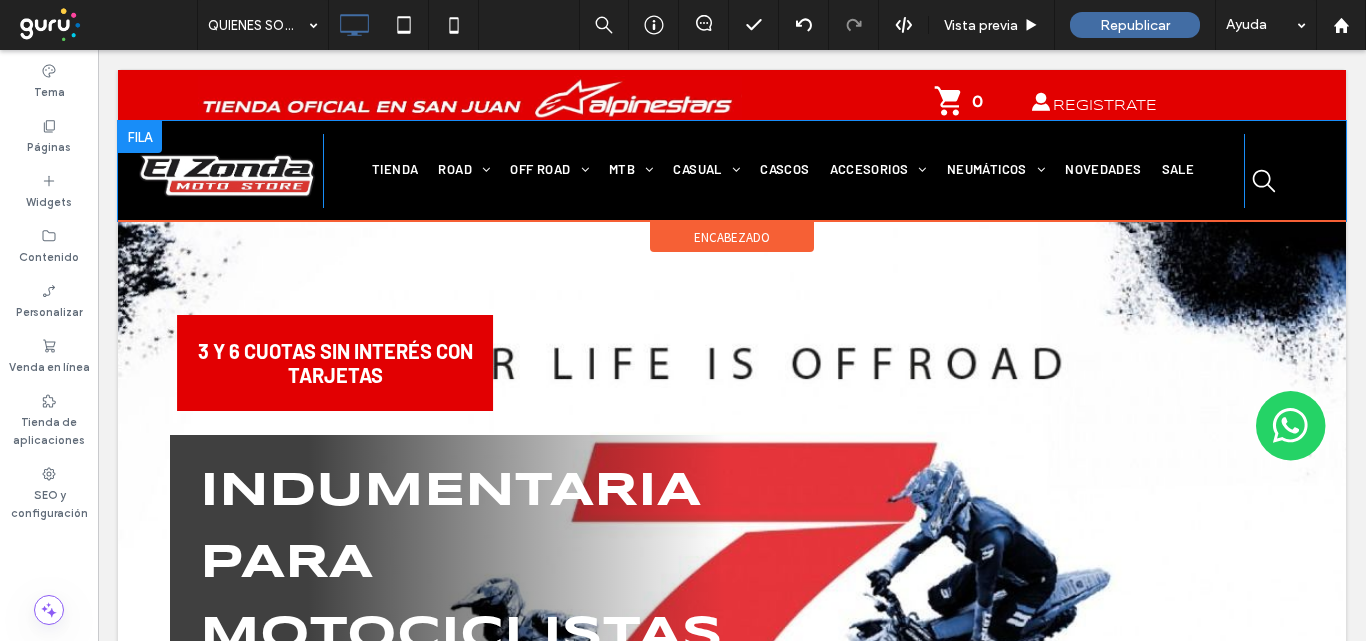 click at bounding box center (140, 137) 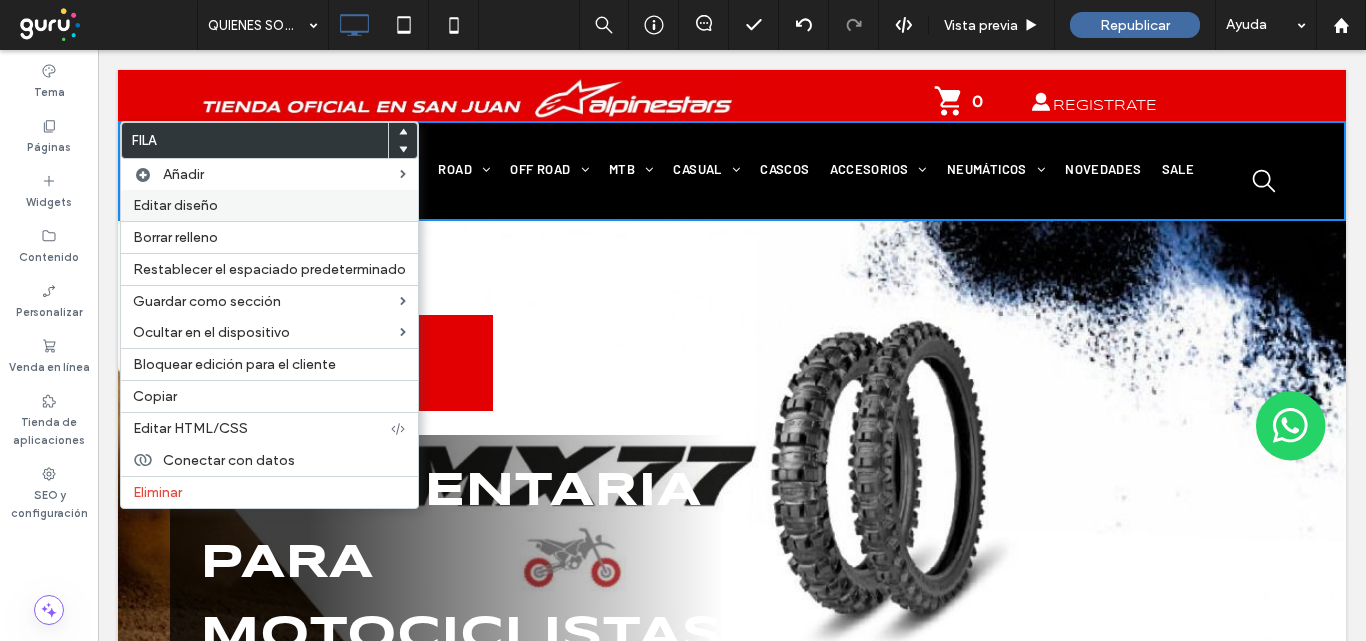 click on "Editar diseño" at bounding box center (269, 205) 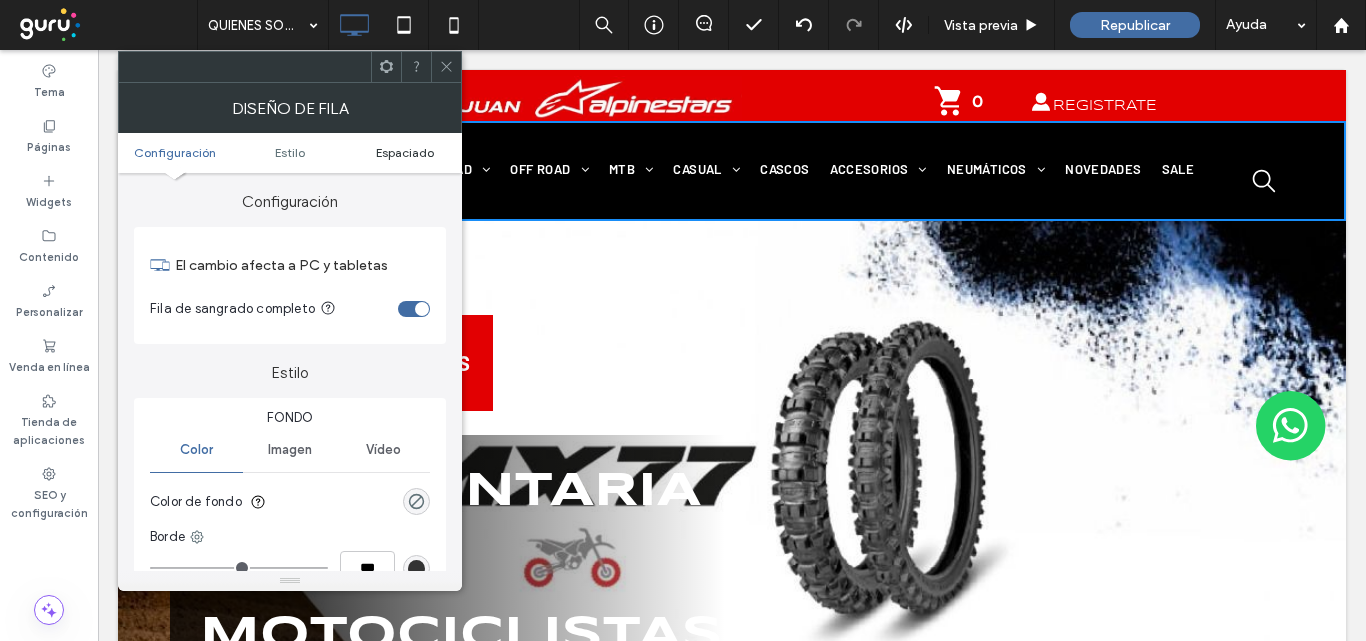 click on "Espaciado" at bounding box center (405, 152) 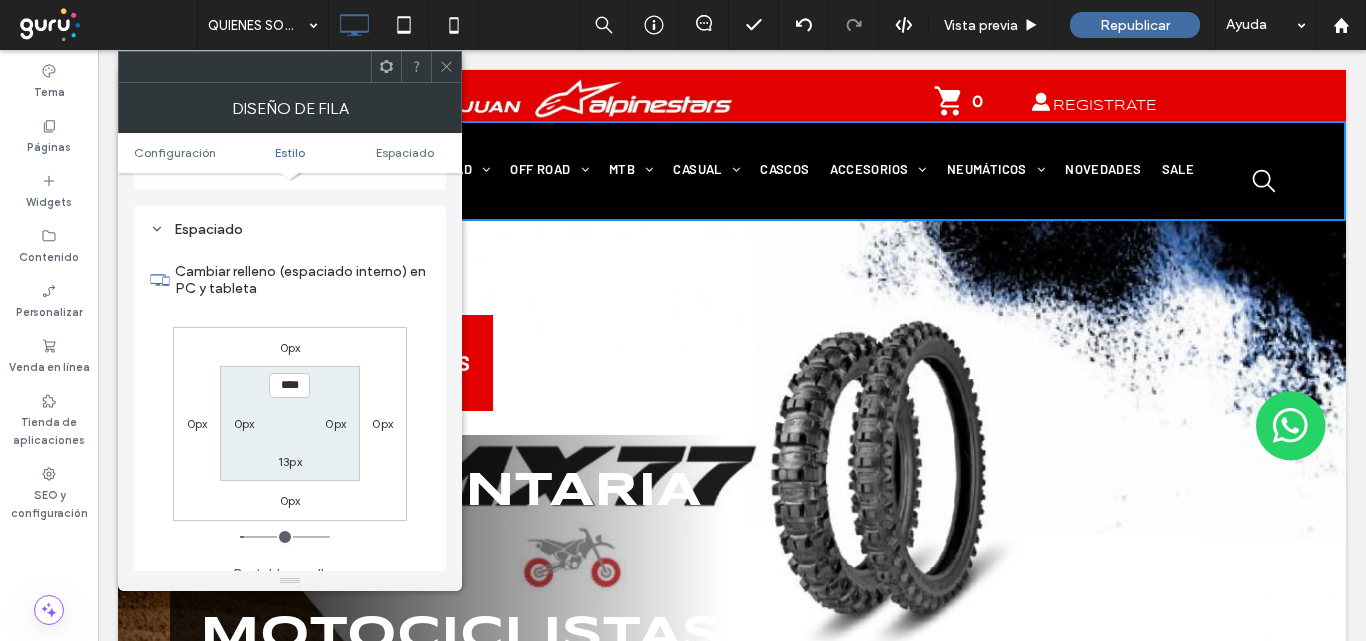 scroll, scrollTop: 502, scrollLeft: 0, axis: vertical 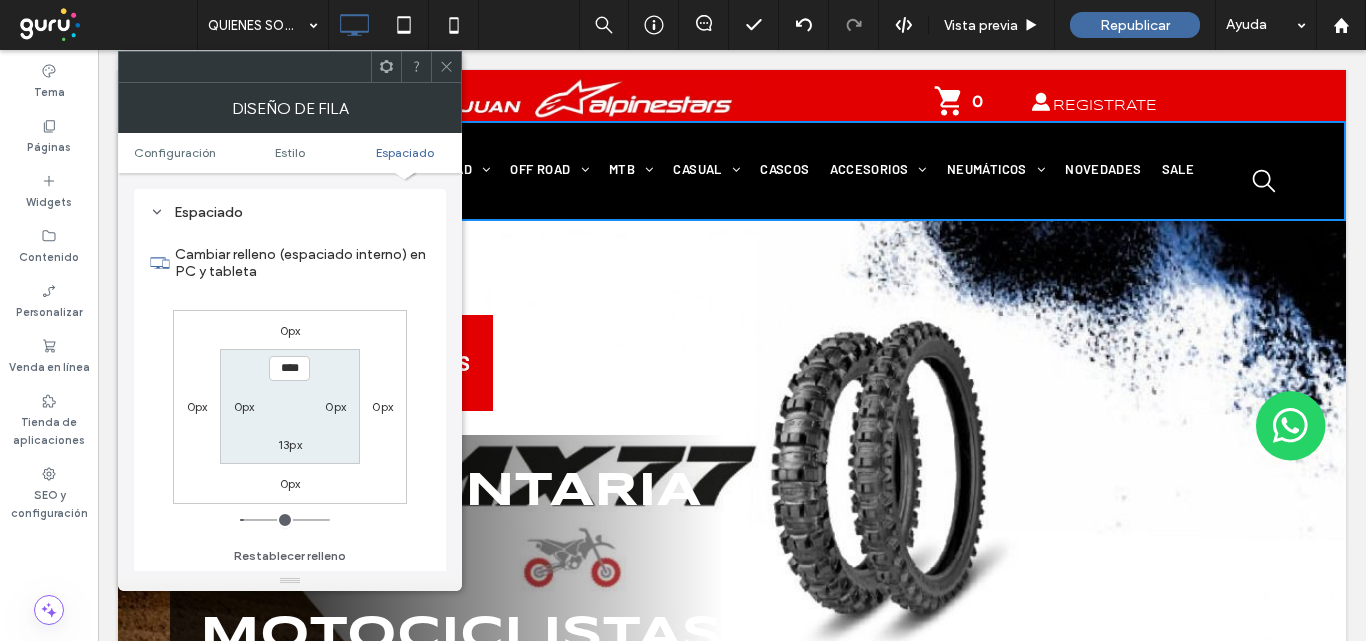 click 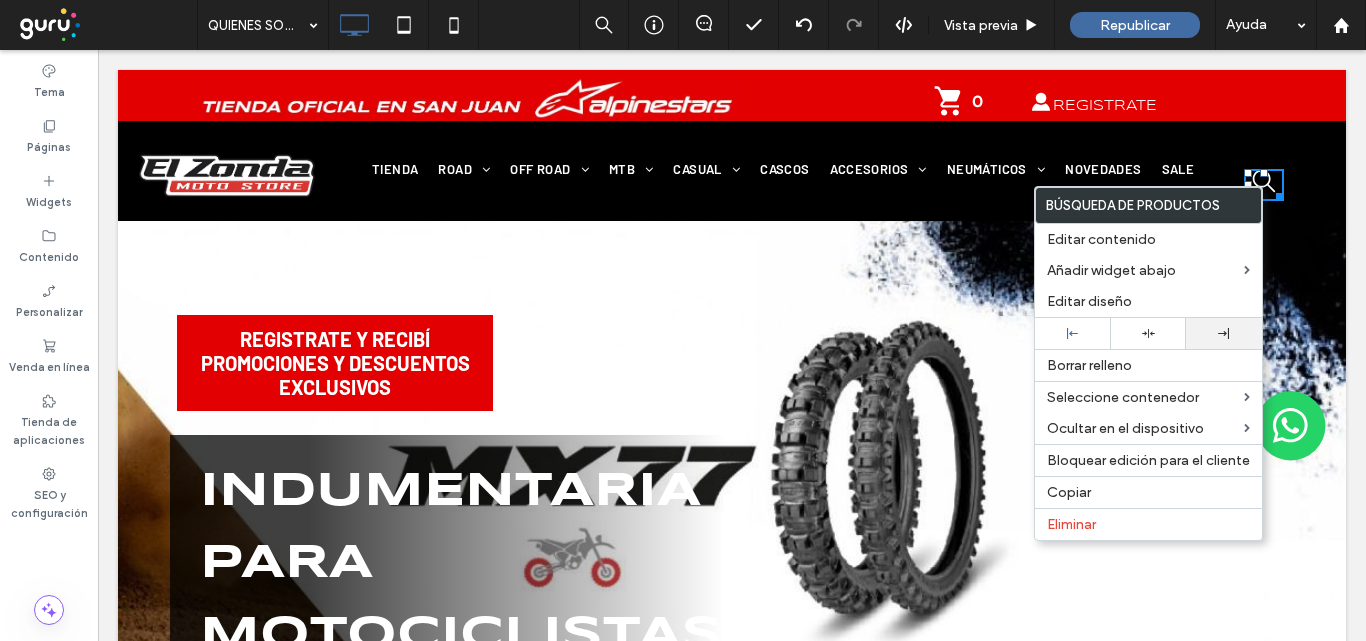 click at bounding box center (1224, 333) 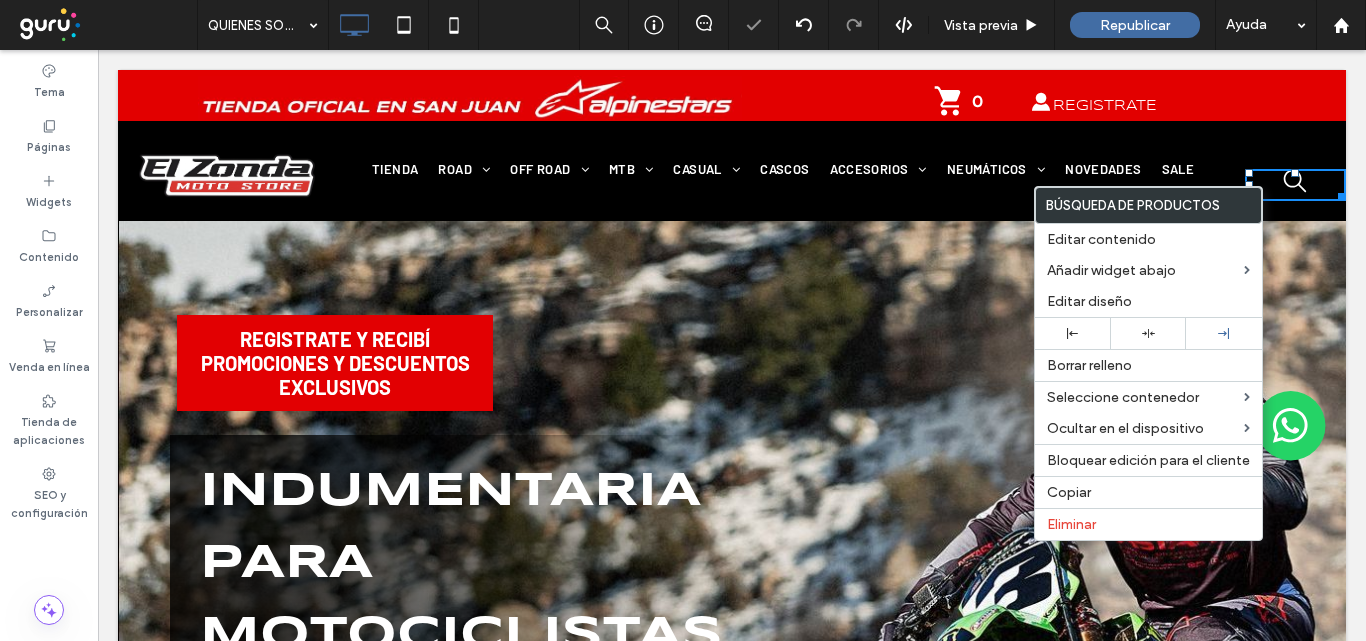 click on "Click To Paste" at bounding box center [1295, 171] 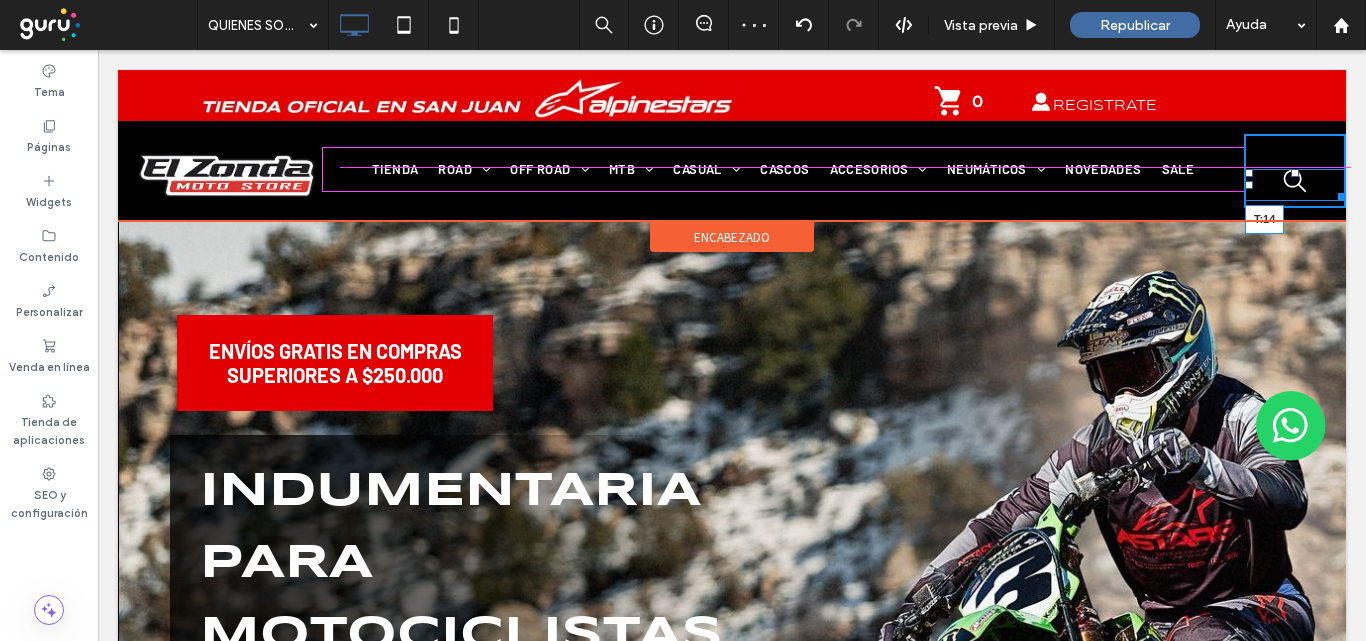 drag, startPoint x: 1276, startPoint y: 170, endPoint x: 289, endPoint y: 281, distance: 993.22205 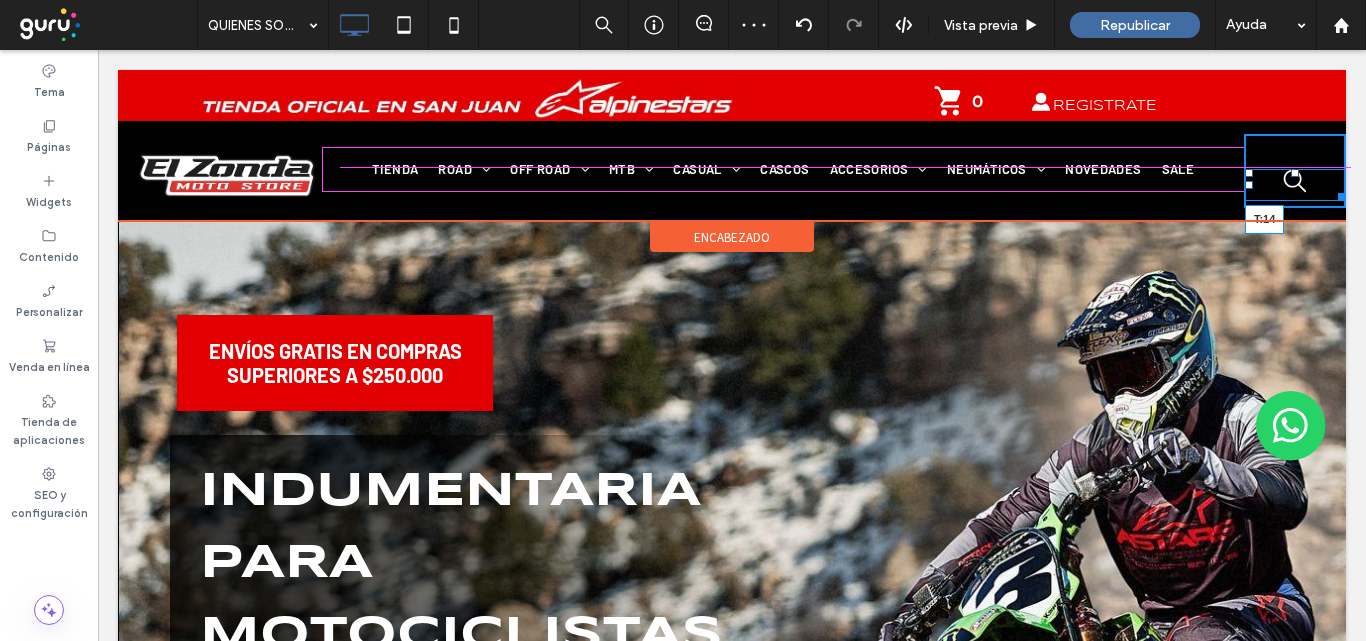 click at bounding box center [1295, 173] 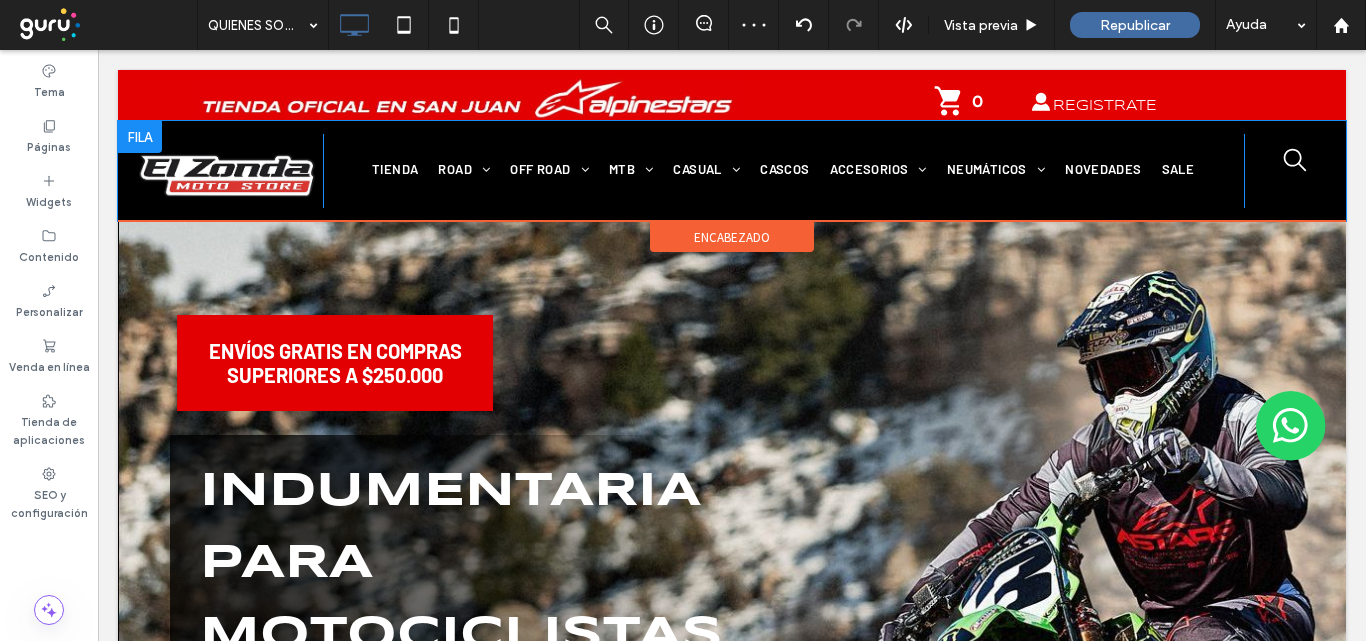 click at bounding box center [140, 137] 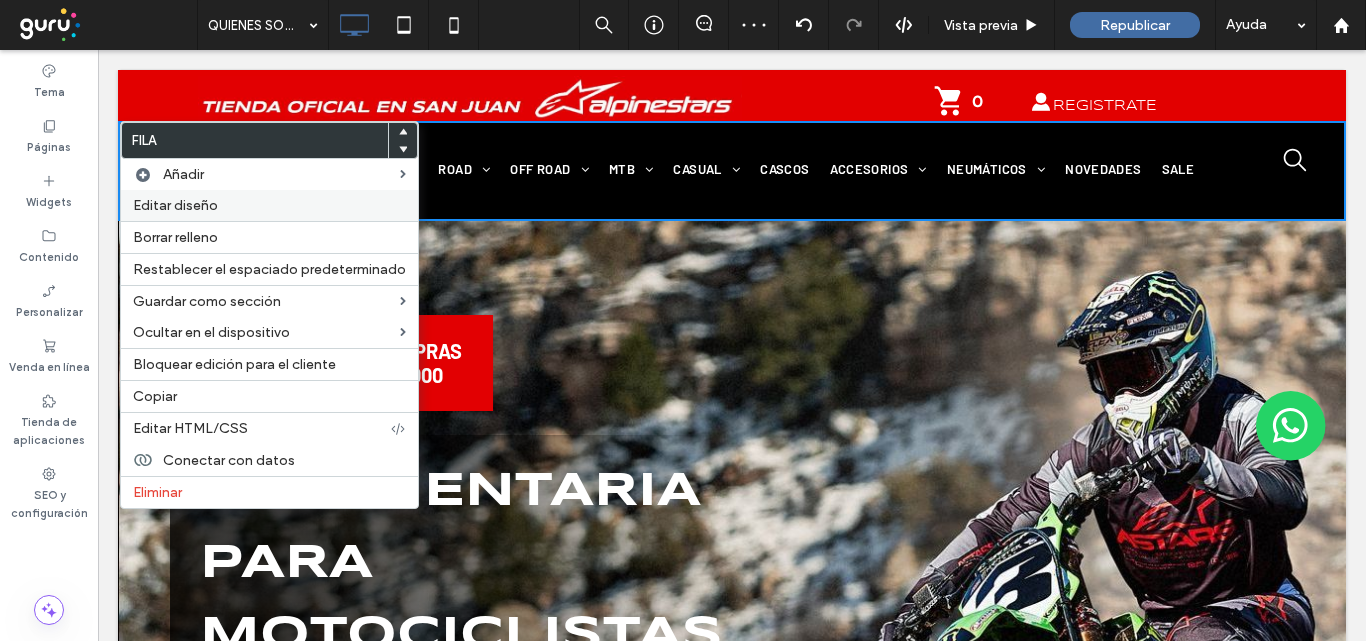 click on "Editar diseño" at bounding box center (175, 205) 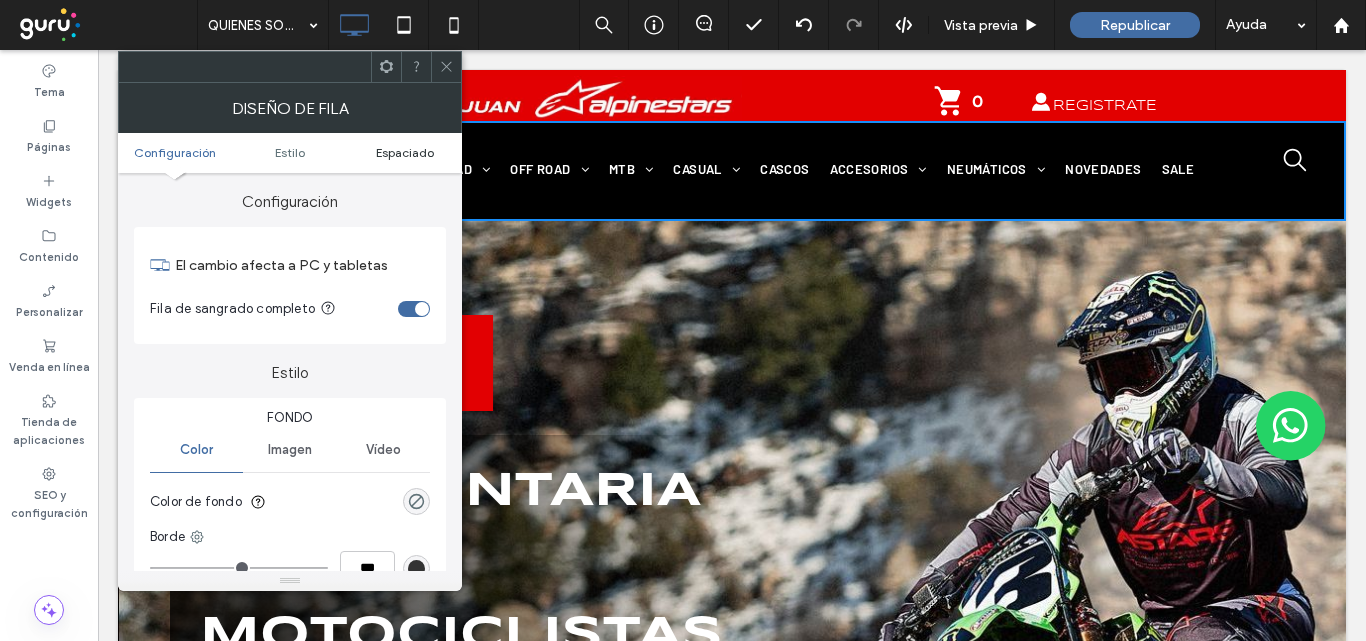 click on "Espaciado" at bounding box center [405, 152] 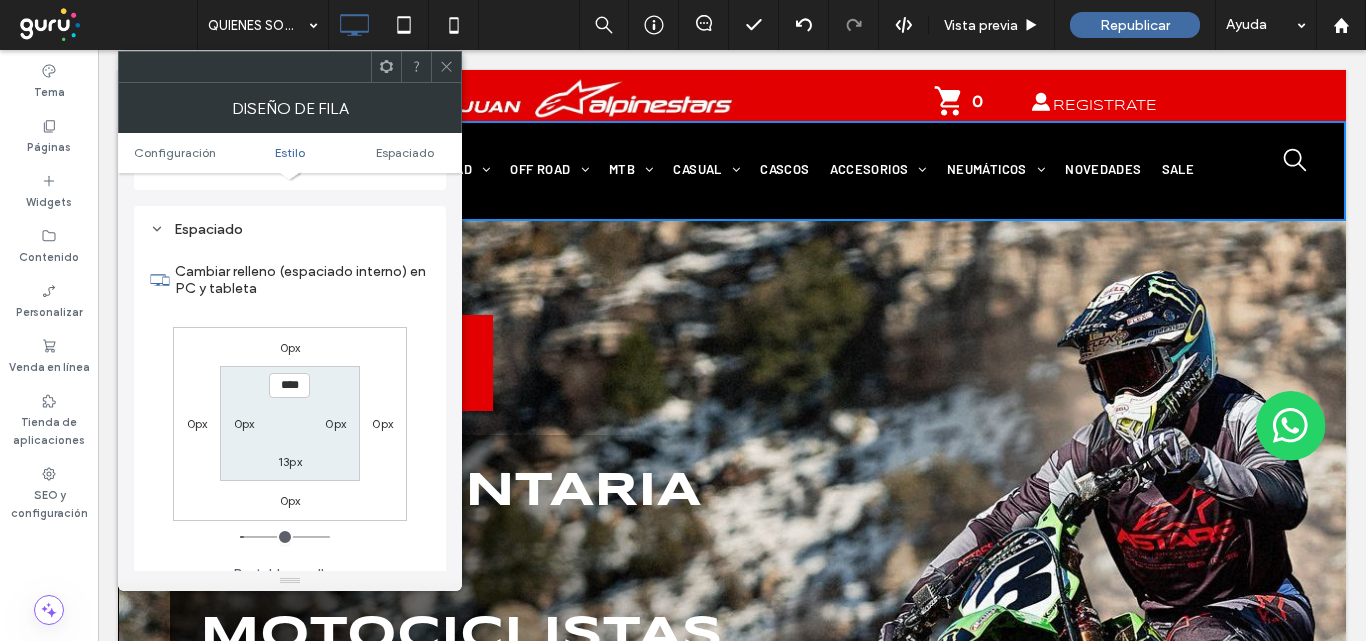 scroll, scrollTop: 502, scrollLeft: 0, axis: vertical 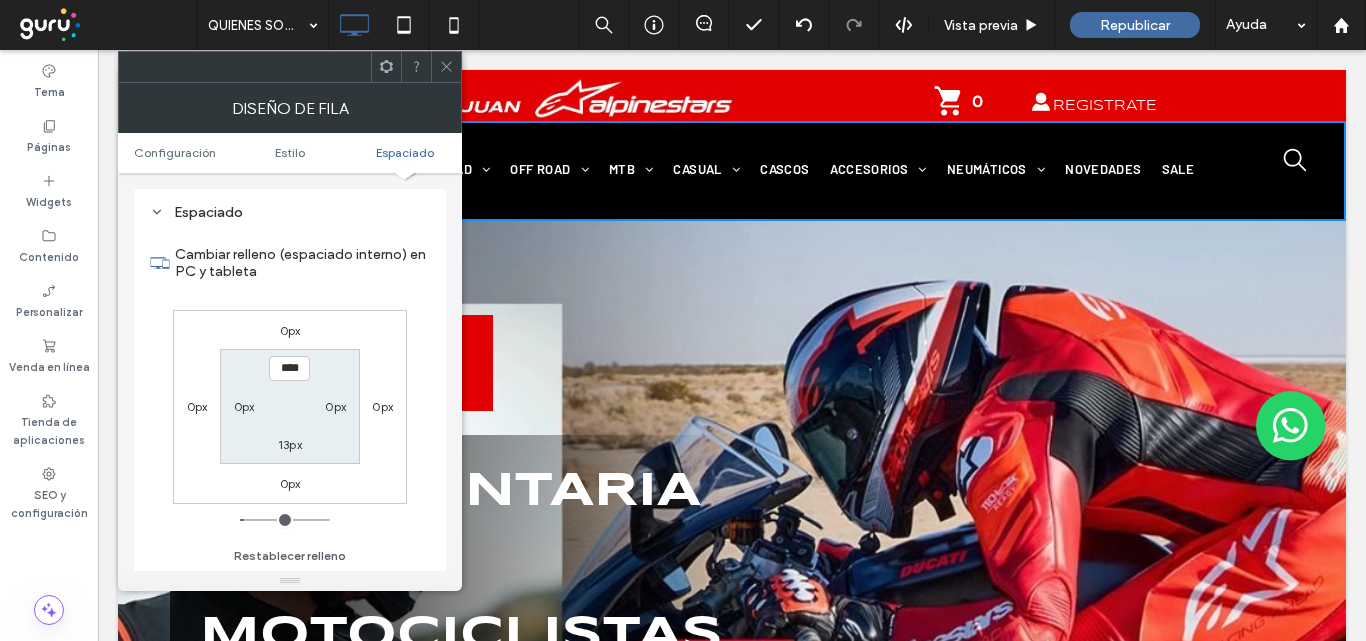 click on "0px" at bounding box center (244, 406) 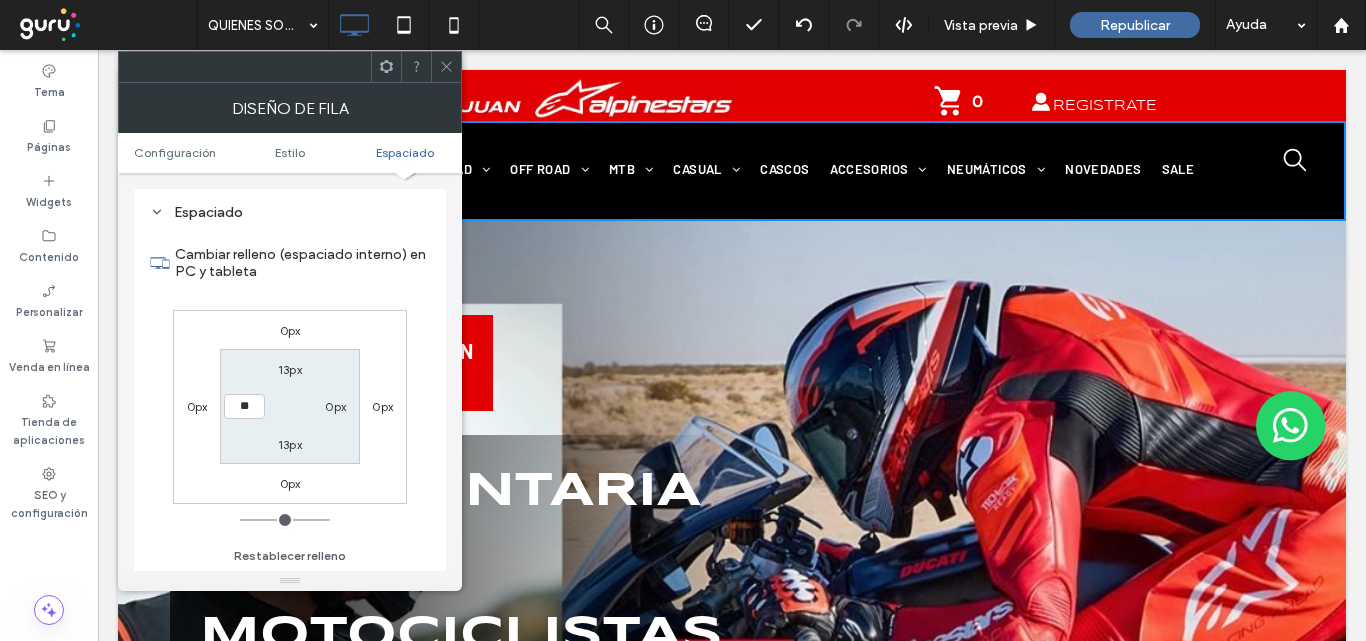 drag, startPoint x: 260, startPoint y: 407, endPoint x: 281, endPoint y: 414, distance: 22.135944 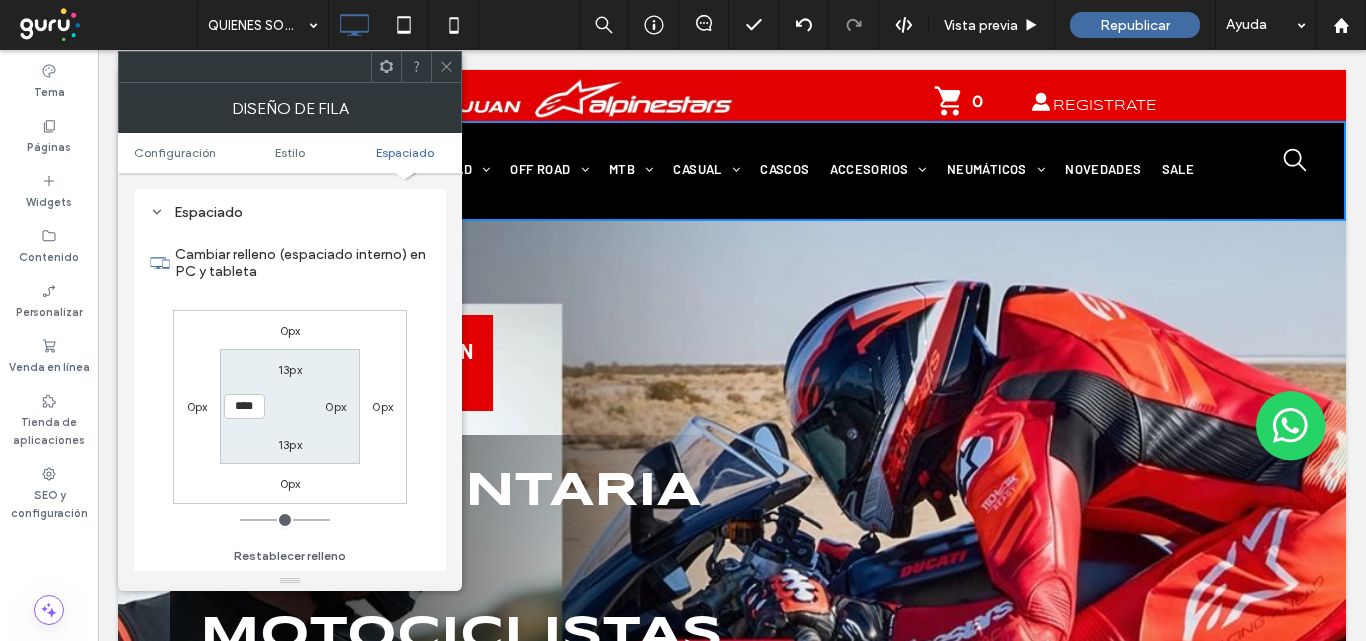 click on "0px" at bounding box center [335, 406] 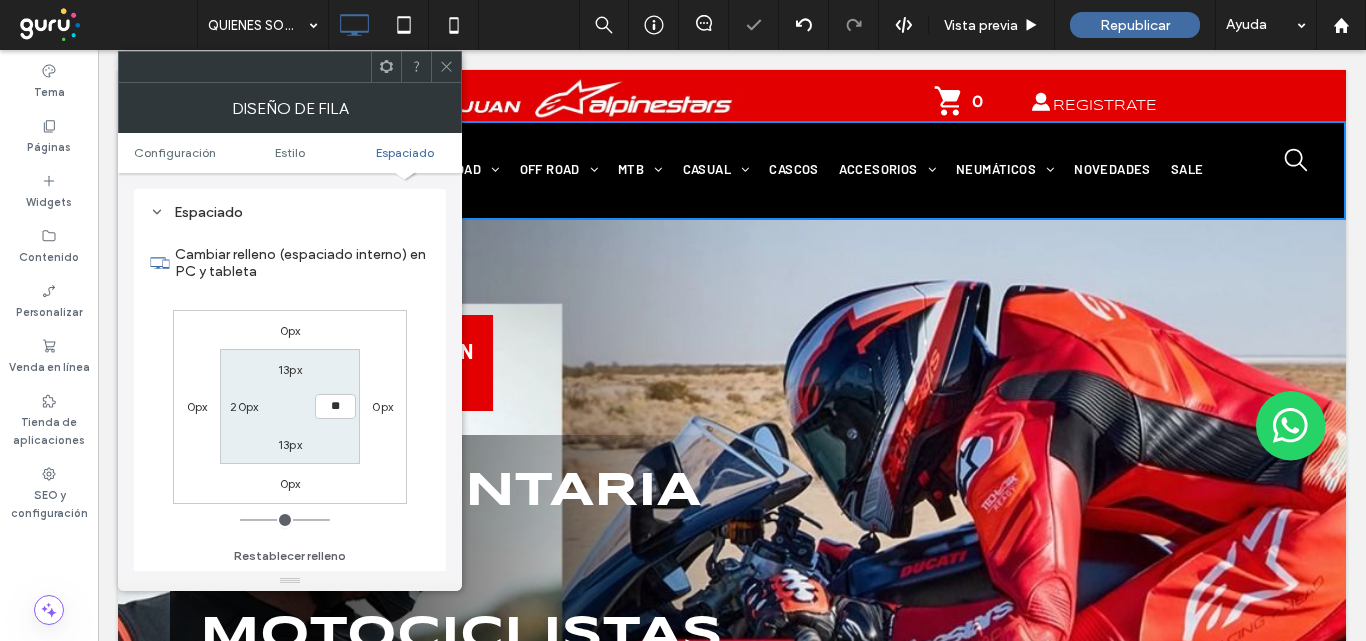 type on "**" 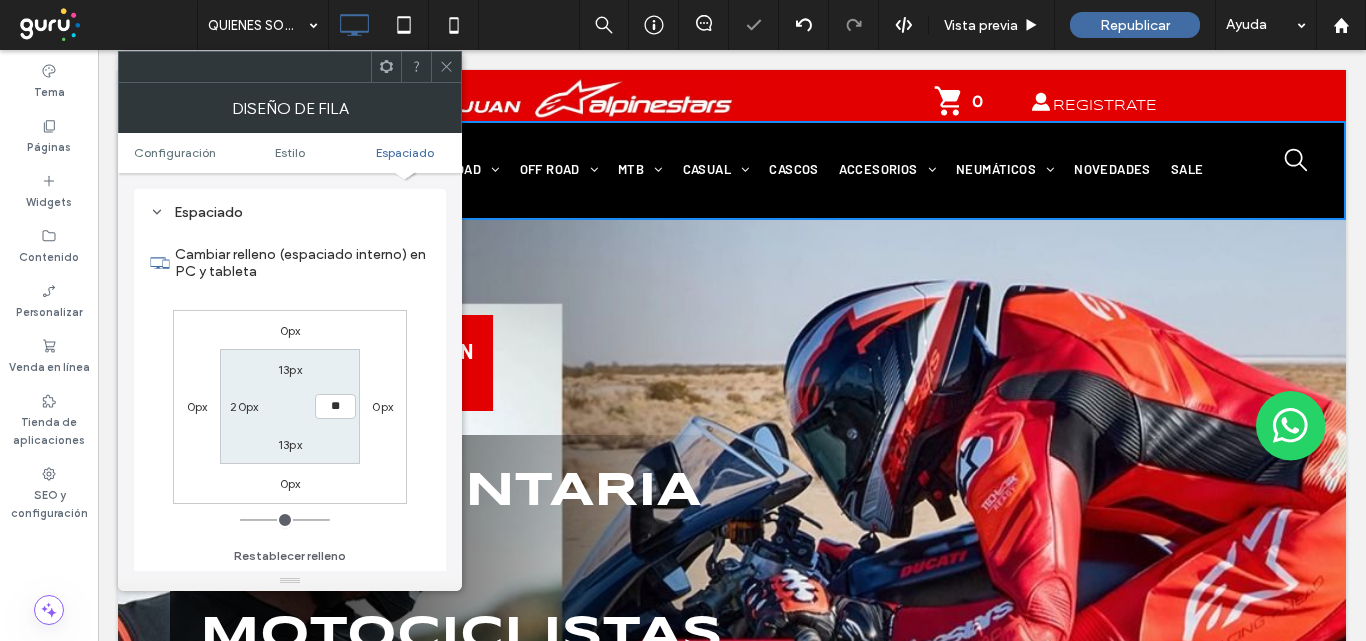 type on "**" 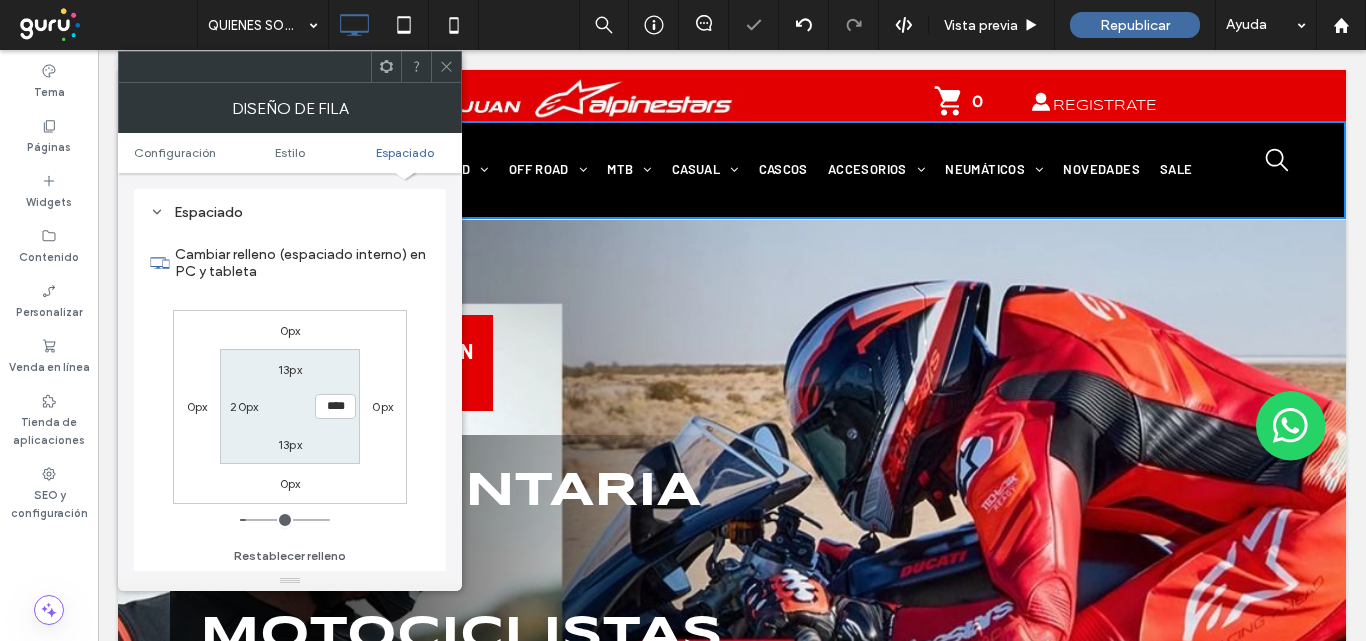 click on "0px" at bounding box center (382, 406) 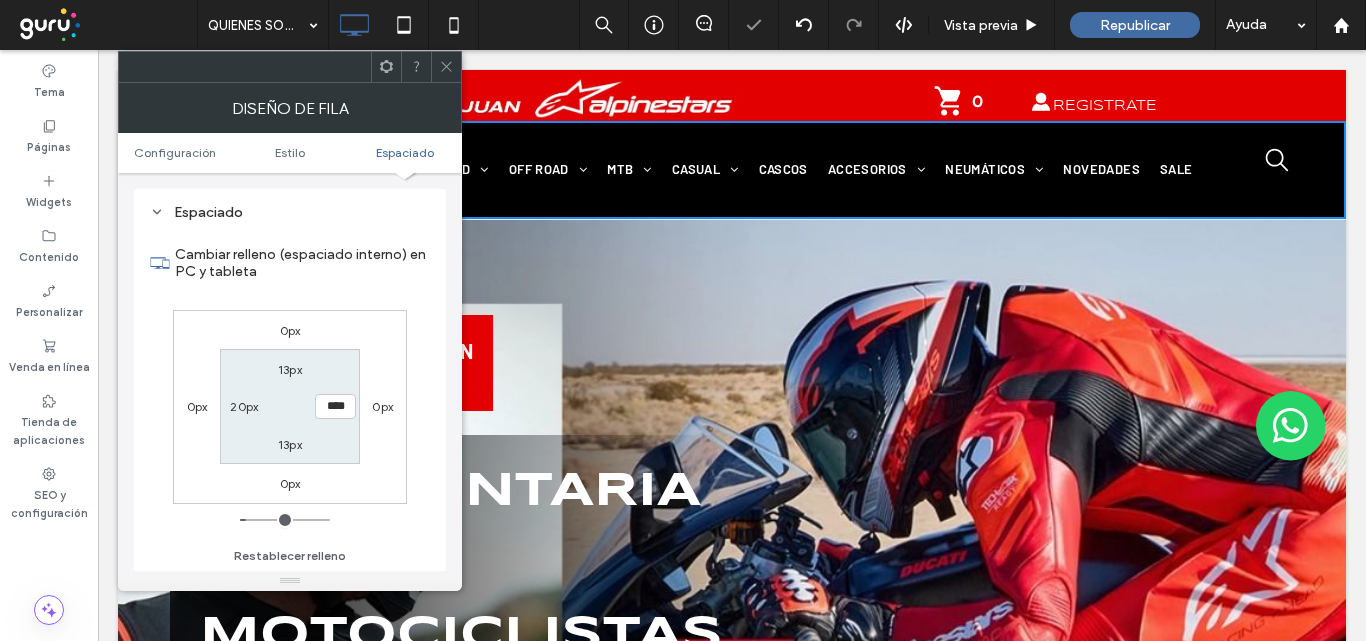 type on "*" 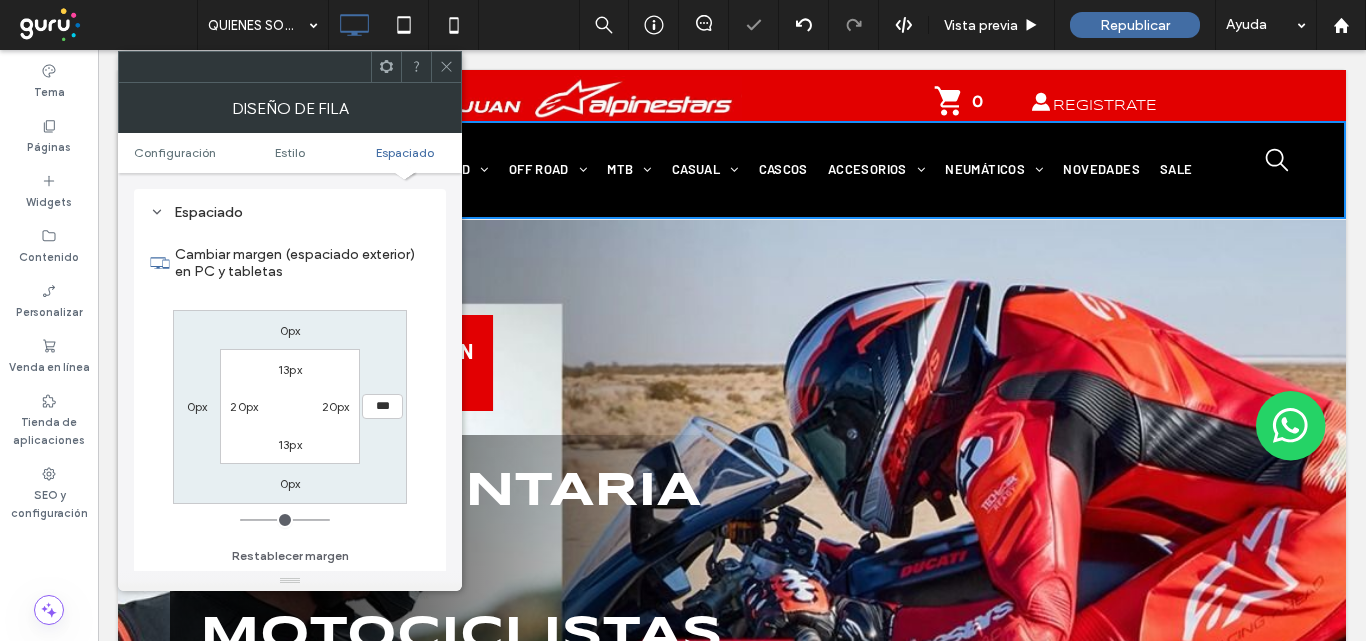 click on "0px *** 0px 0px 13px 20px 13px 20px" at bounding box center [290, 407] 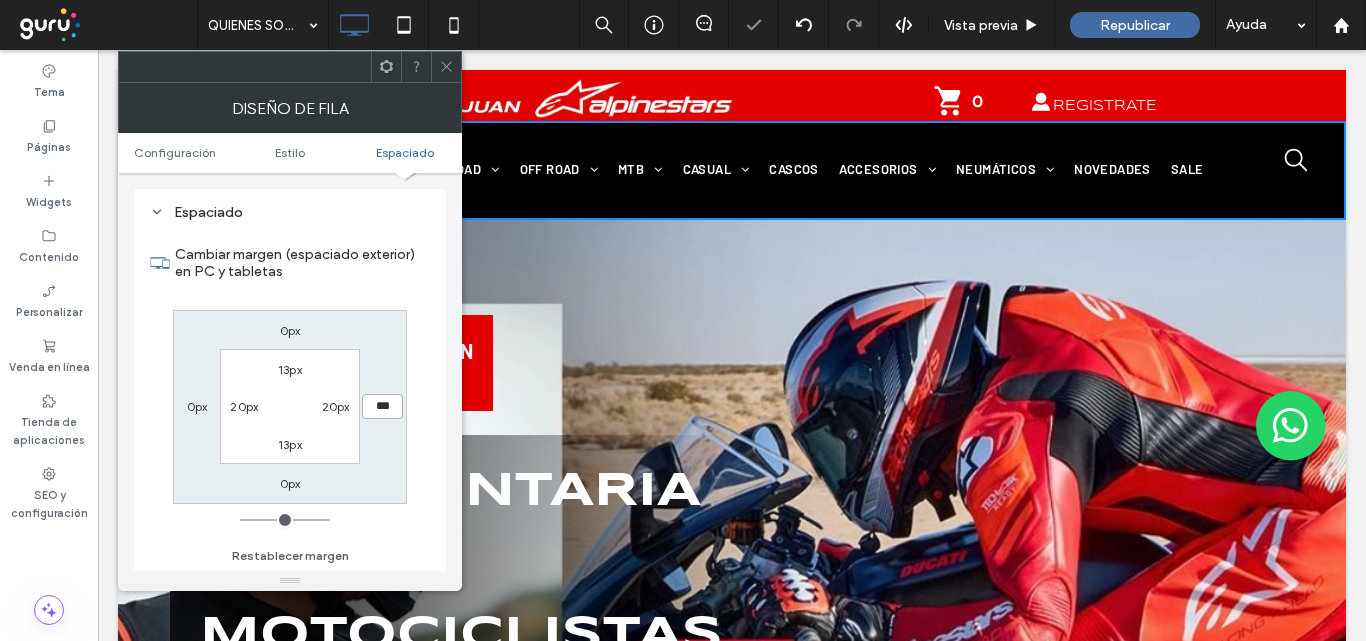 click on "***" at bounding box center [382, 406] 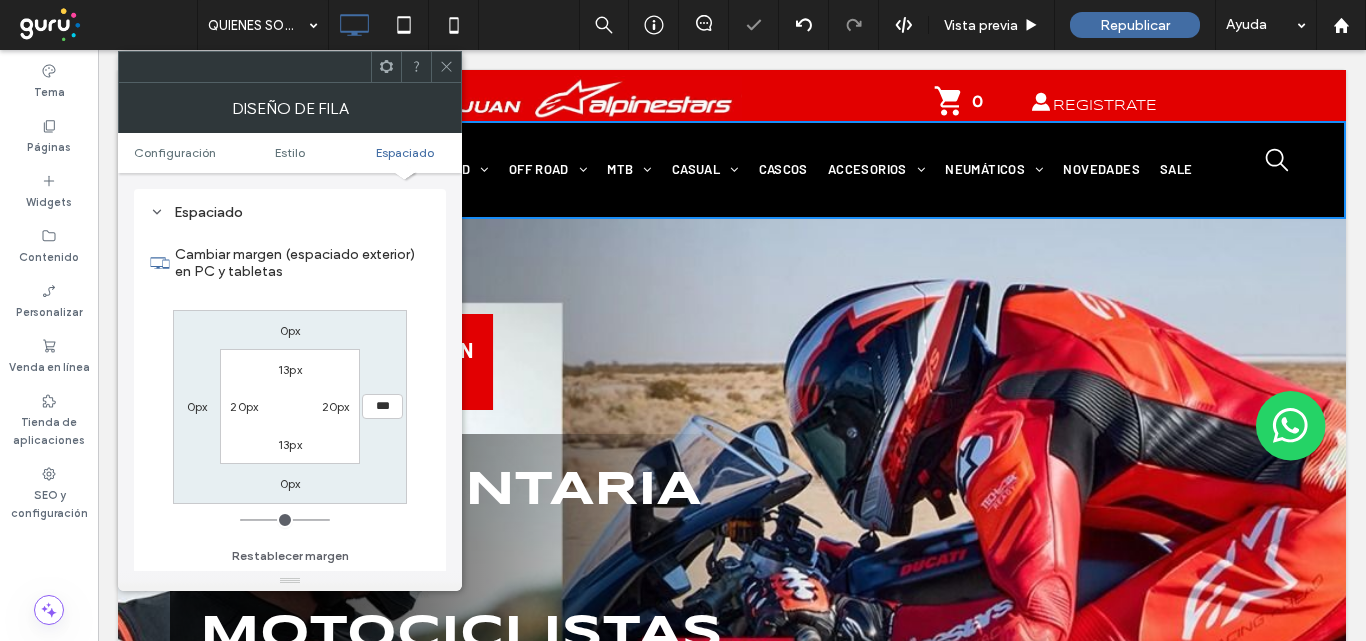 click on "0px *** 0px 0px 13px 20px 13px 20px" at bounding box center (290, 407) 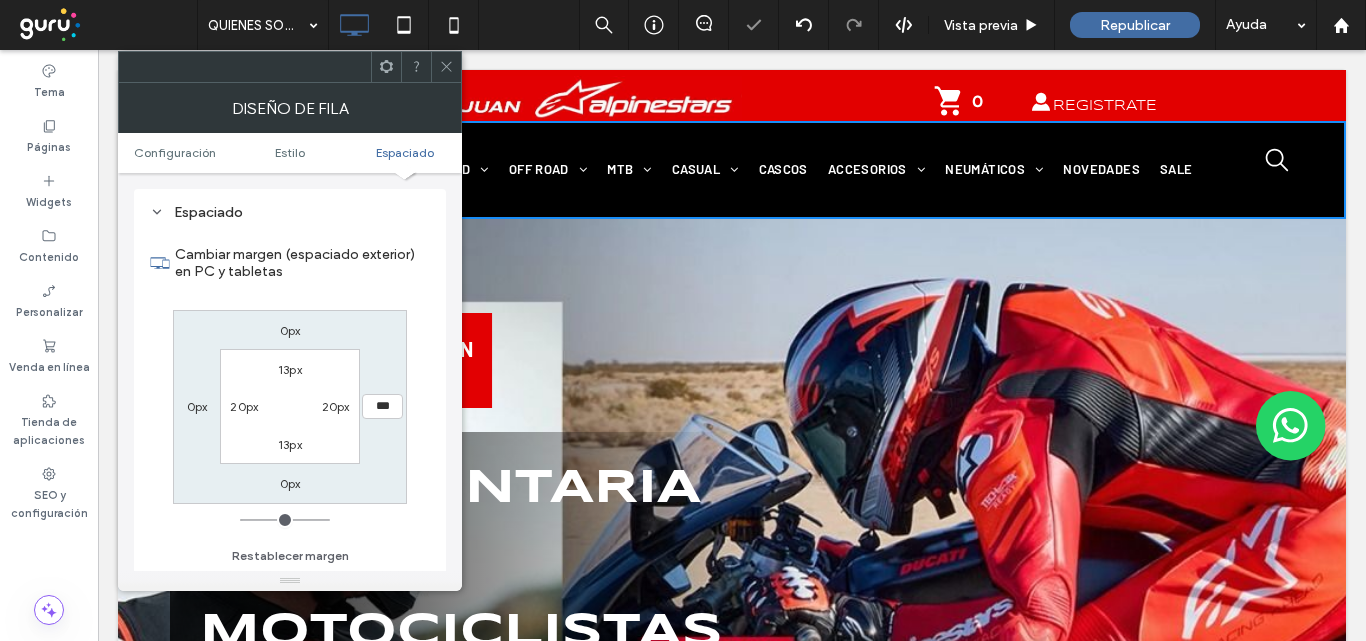 click 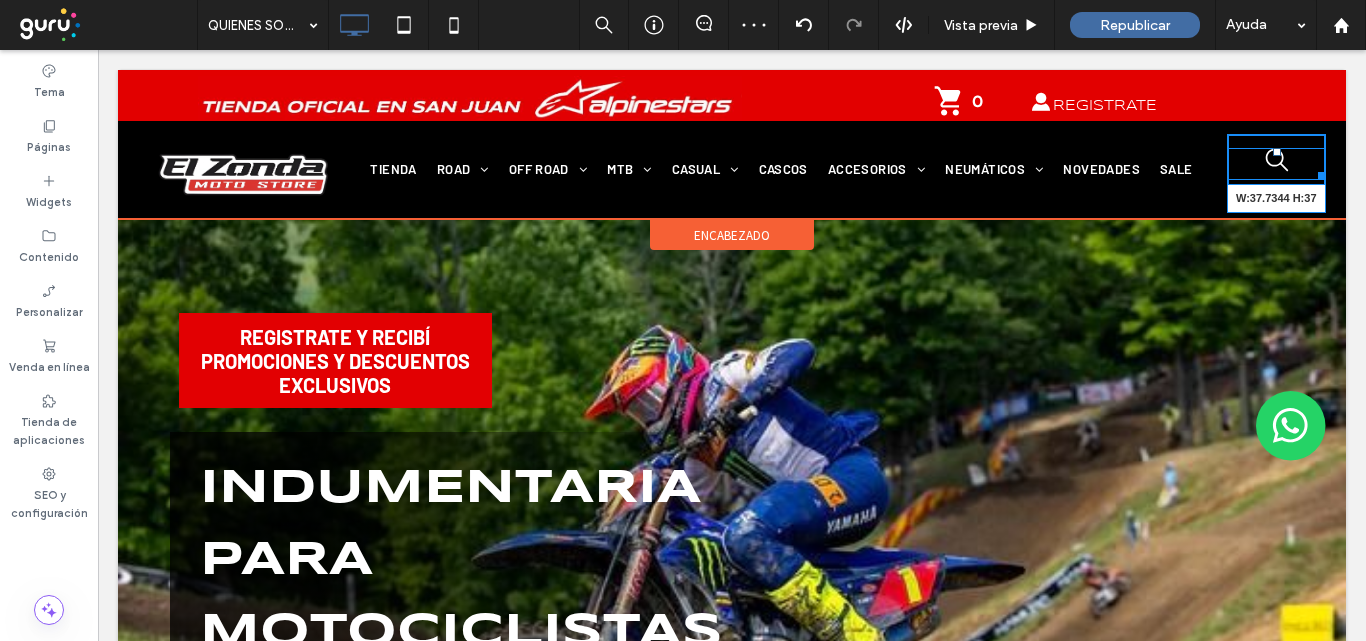 drag, startPoint x: 1301, startPoint y: 175, endPoint x: 1339, endPoint y: 222, distance: 60.440052 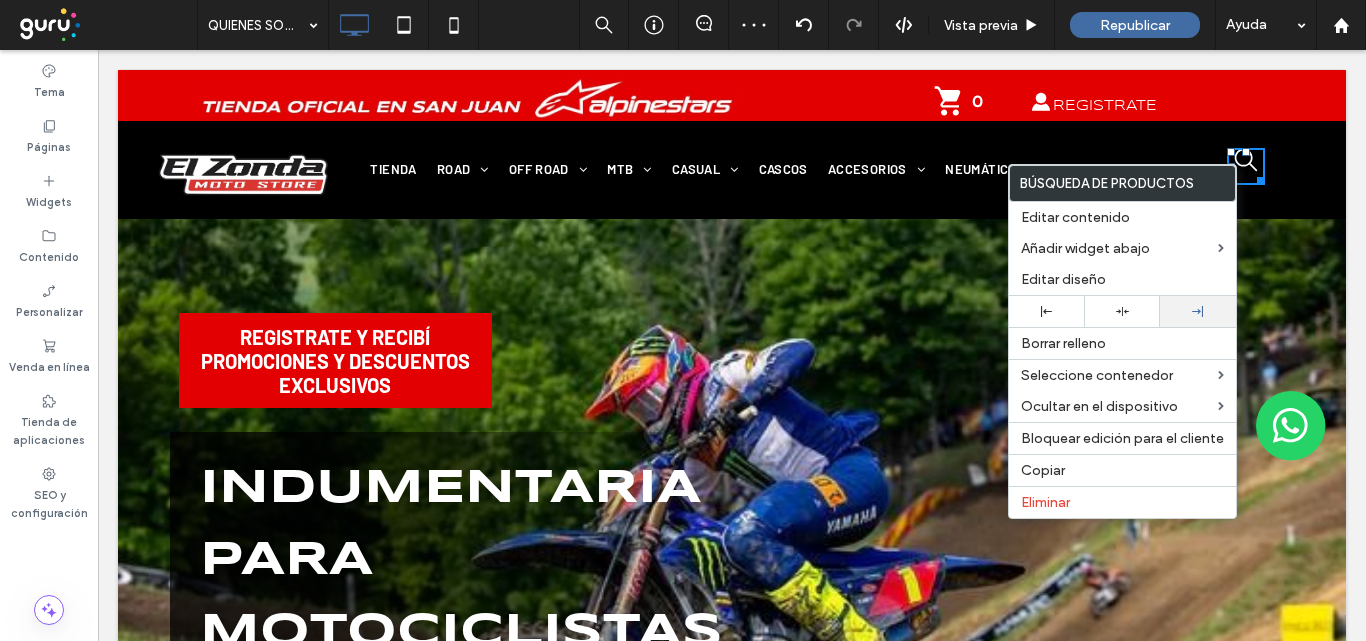 click 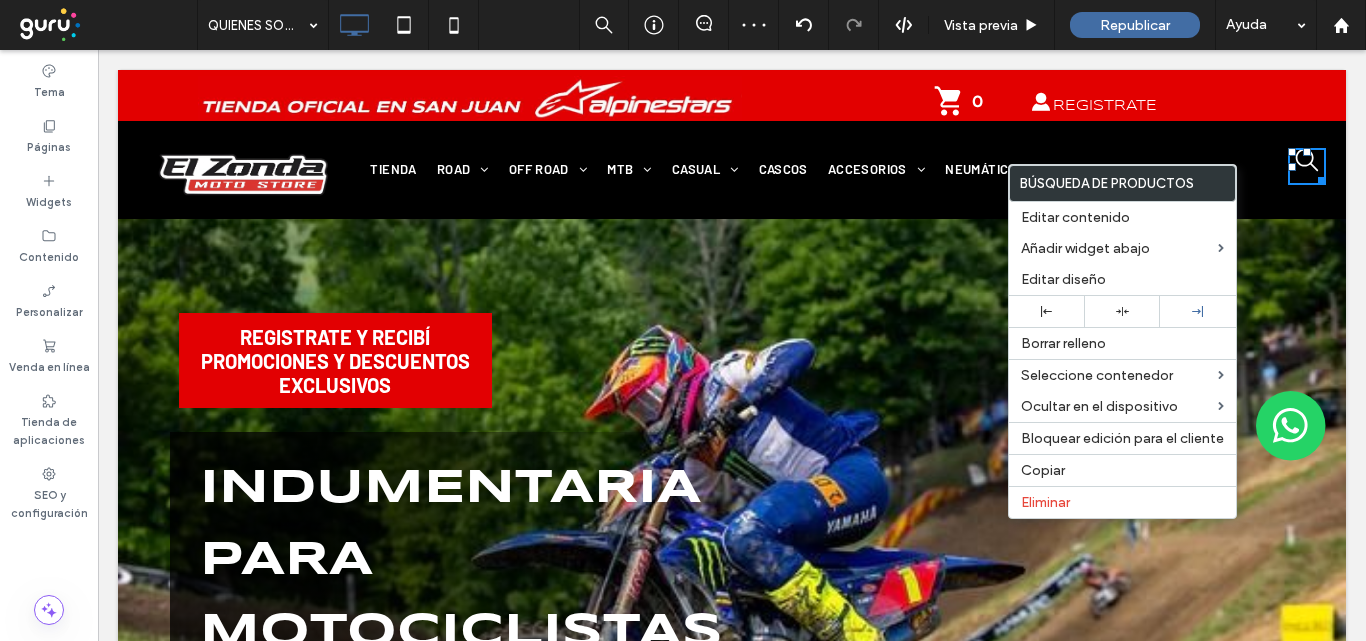 click on "Click To Paste" at bounding box center [1276, 169] 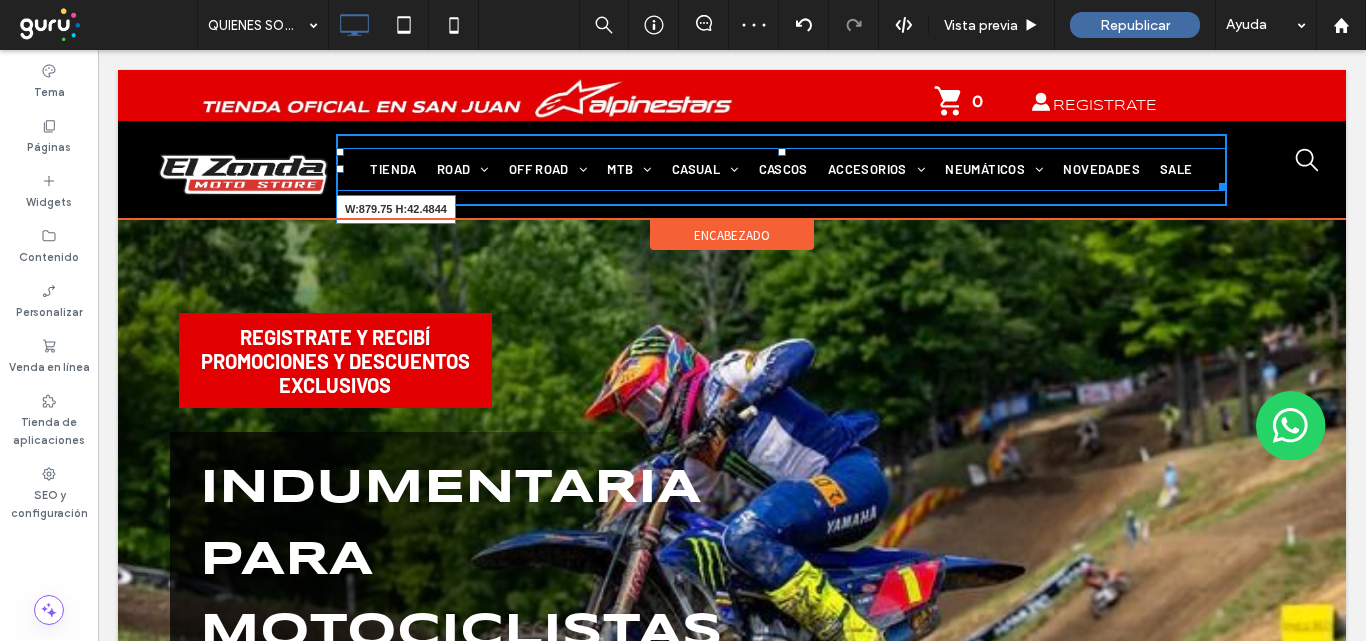 drag, startPoint x: 1204, startPoint y: 178, endPoint x: 1315, endPoint y: 225, distance: 120.54045 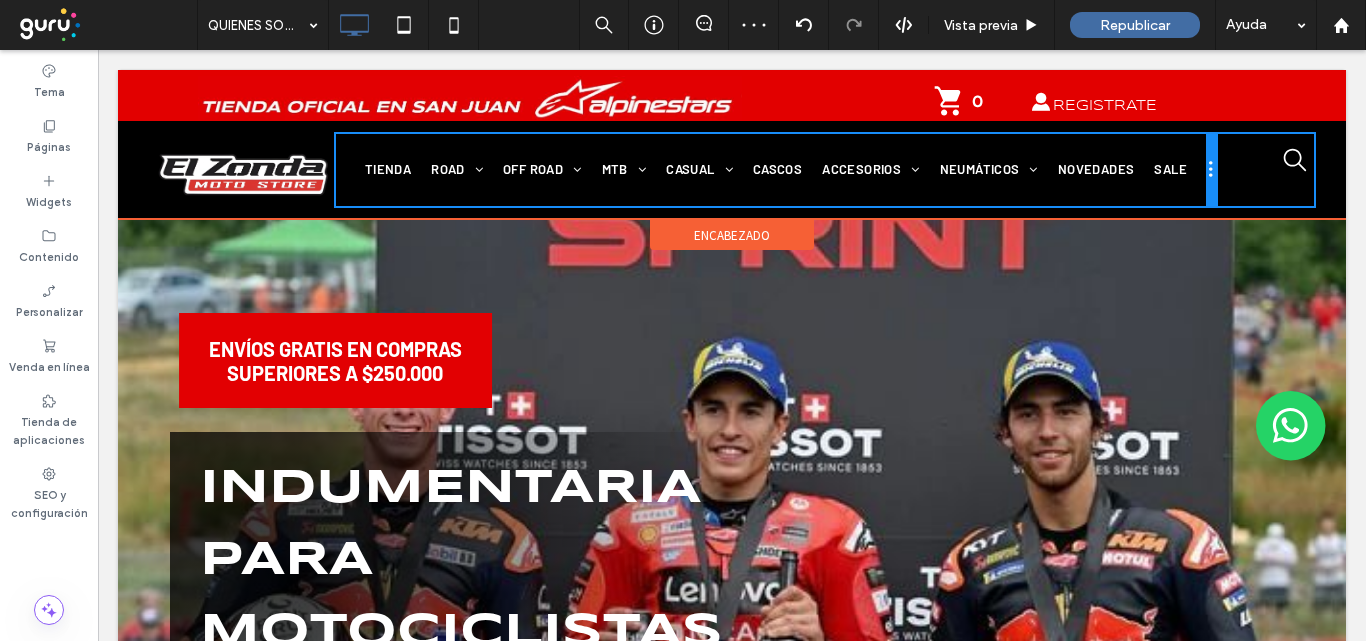 drag, startPoint x: 1213, startPoint y: 146, endPoint x: 1342, endPoint y: 243, distance: 161.40013 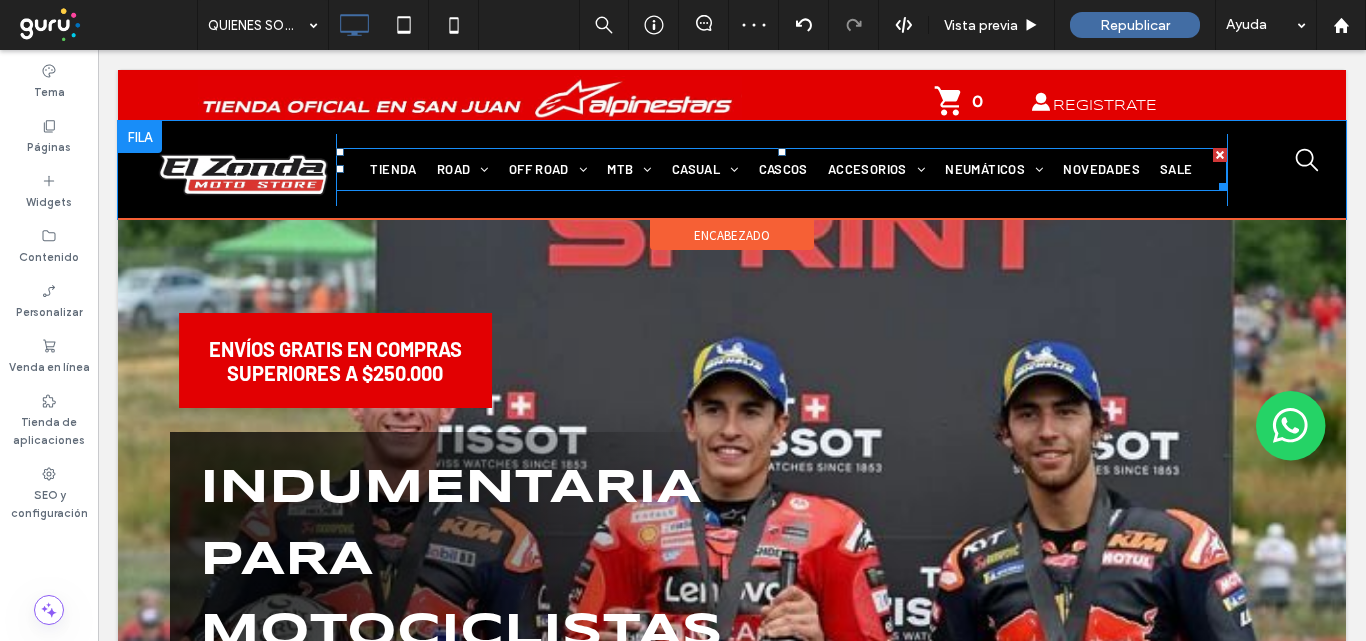 click on "Click To Paste" at bounding box center (1276, 169) 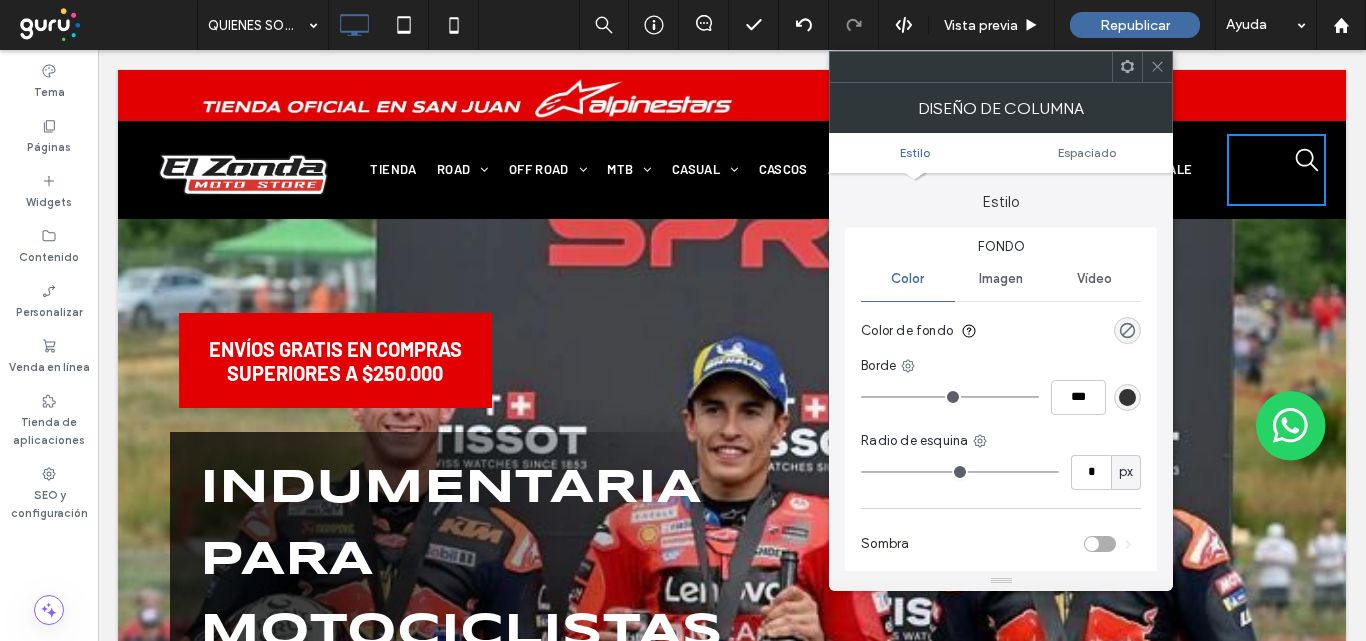 click on "Espaciado" at bounding box center [1087, 152] 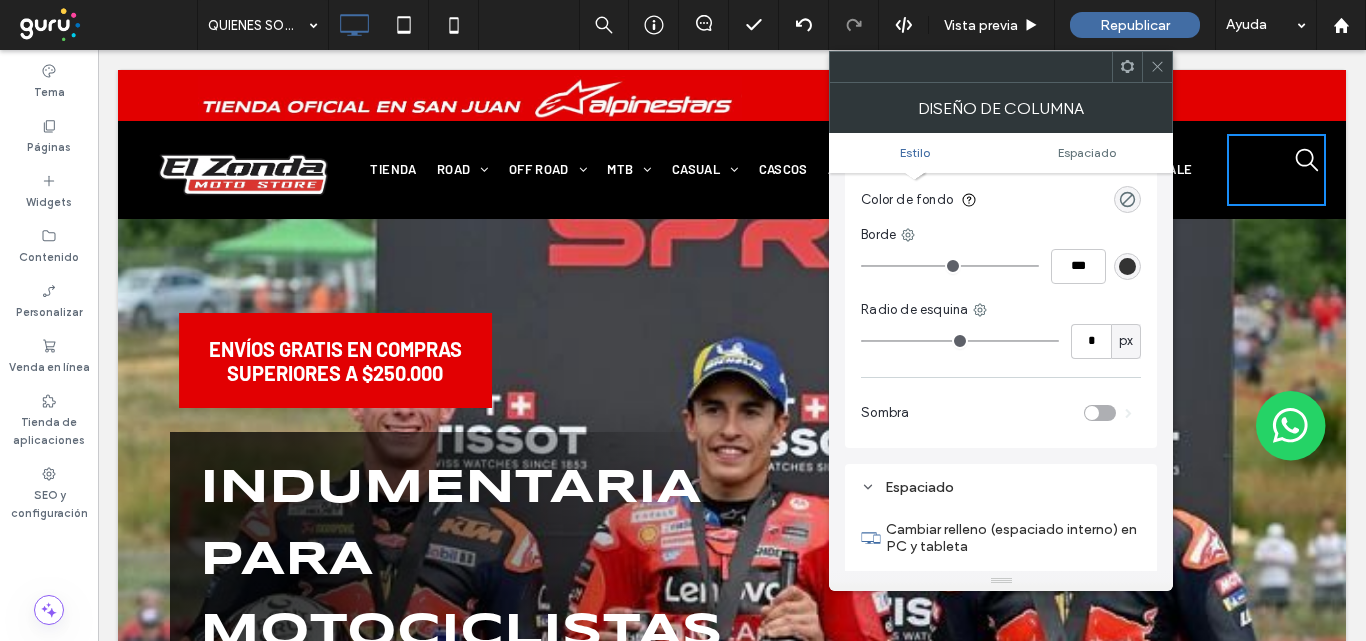 scroll, scrollTop: 406, scrollLeft: 0, axis: vertical 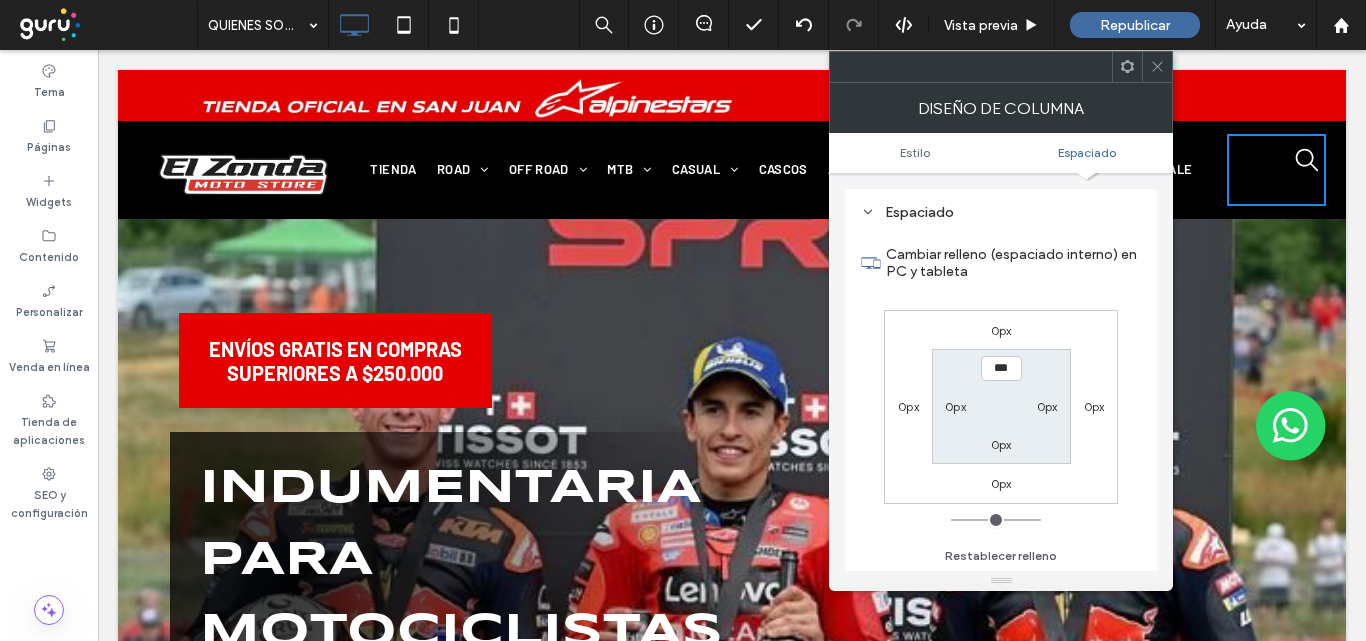 click on "0px" at bounding box center [956, 406] 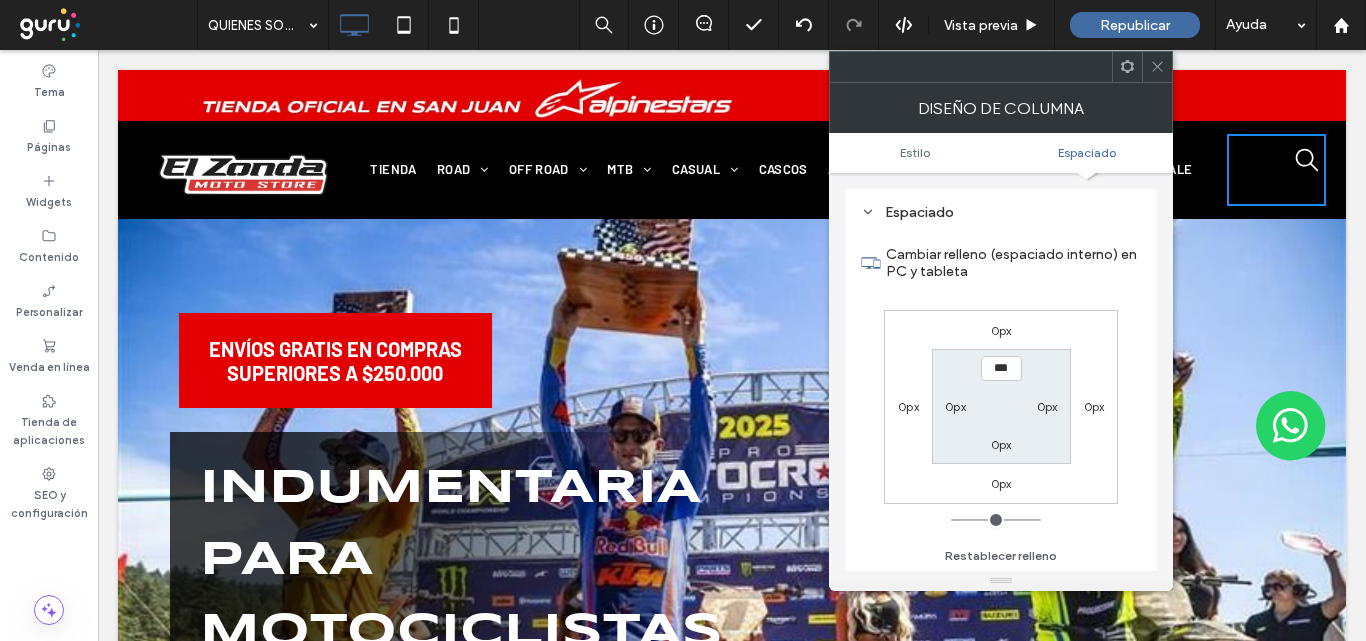 click on "0px 0px 0px 0px *** 0px 0px 0px" at bounding box center (1001, 407) 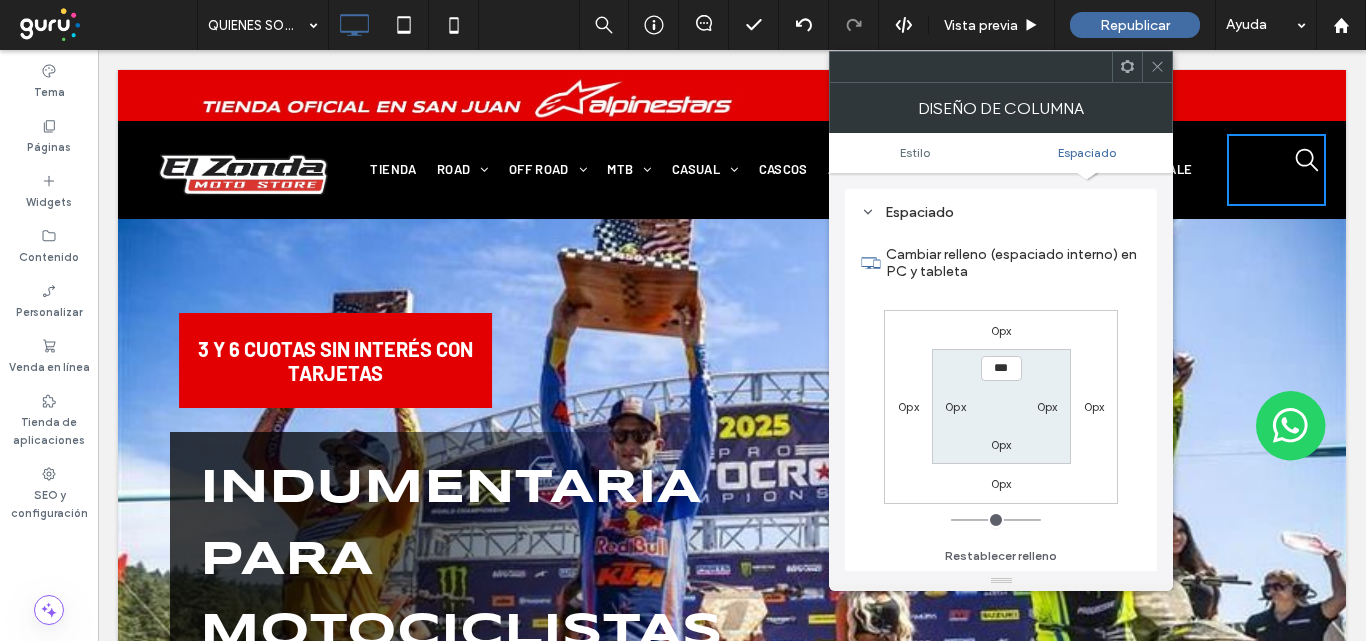 click 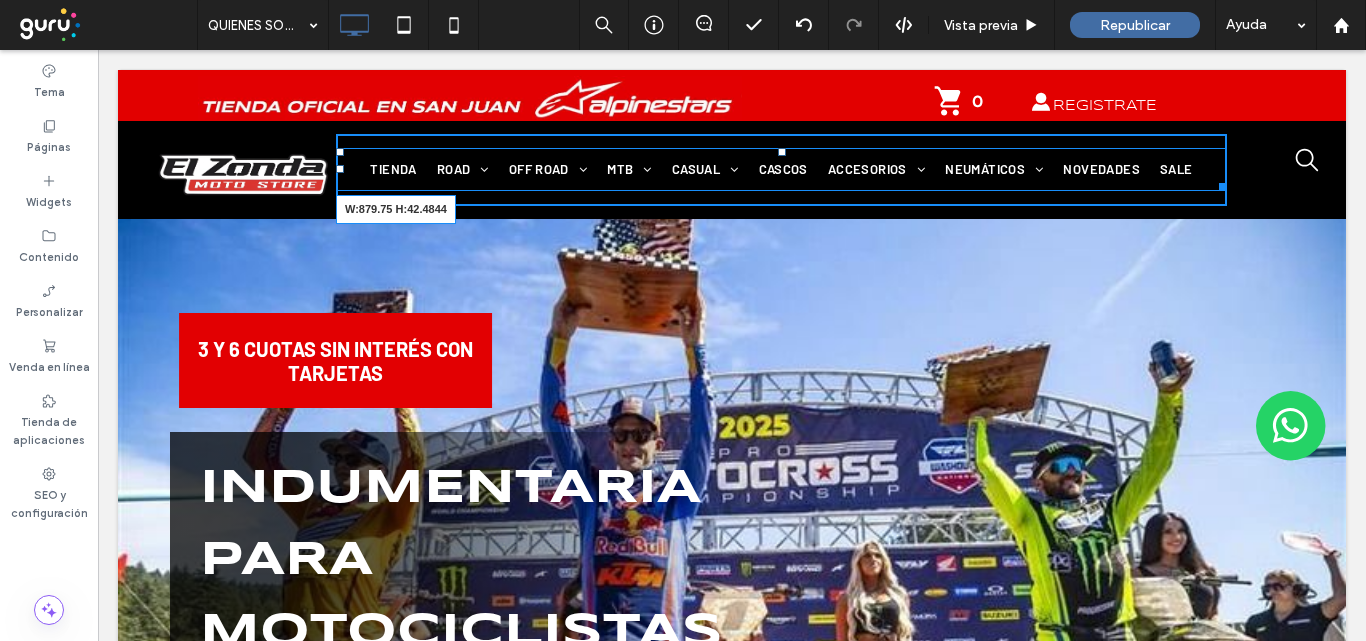 drag, startPoint x: 1206, startPoint y: 176, endPoint x: 1463, endPoint y: 138, distance: 259.79416 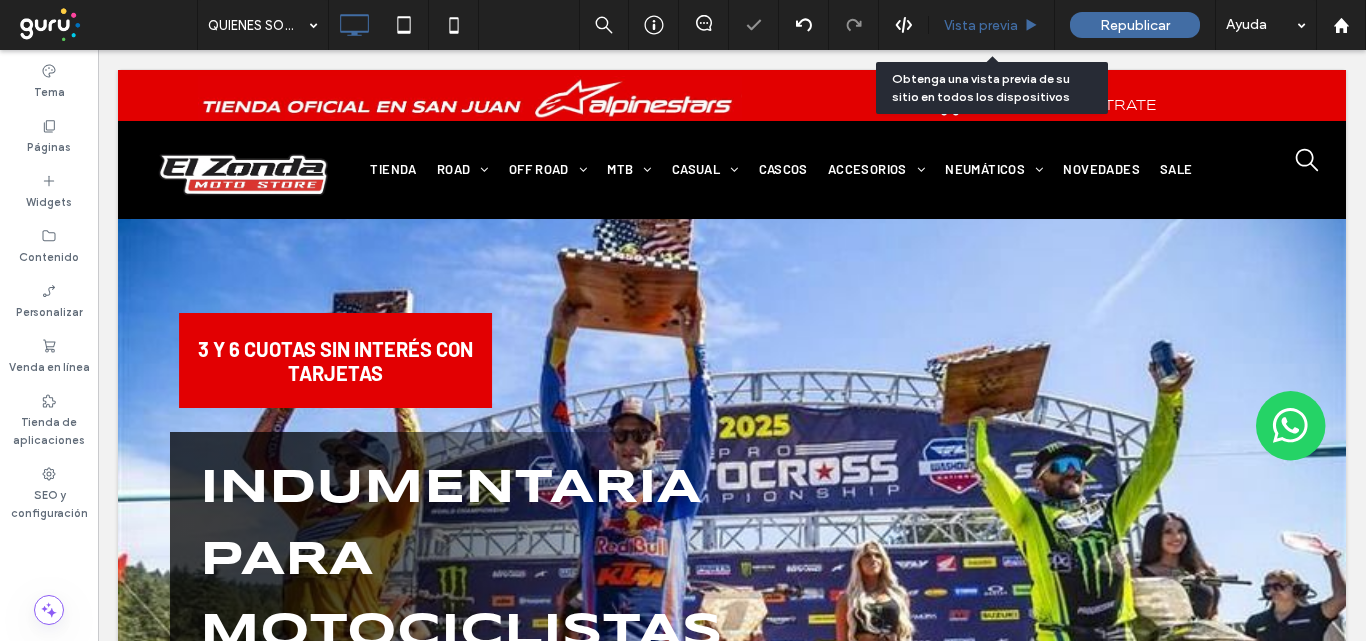click on "Vista previa" at bounding box center [981, 25] 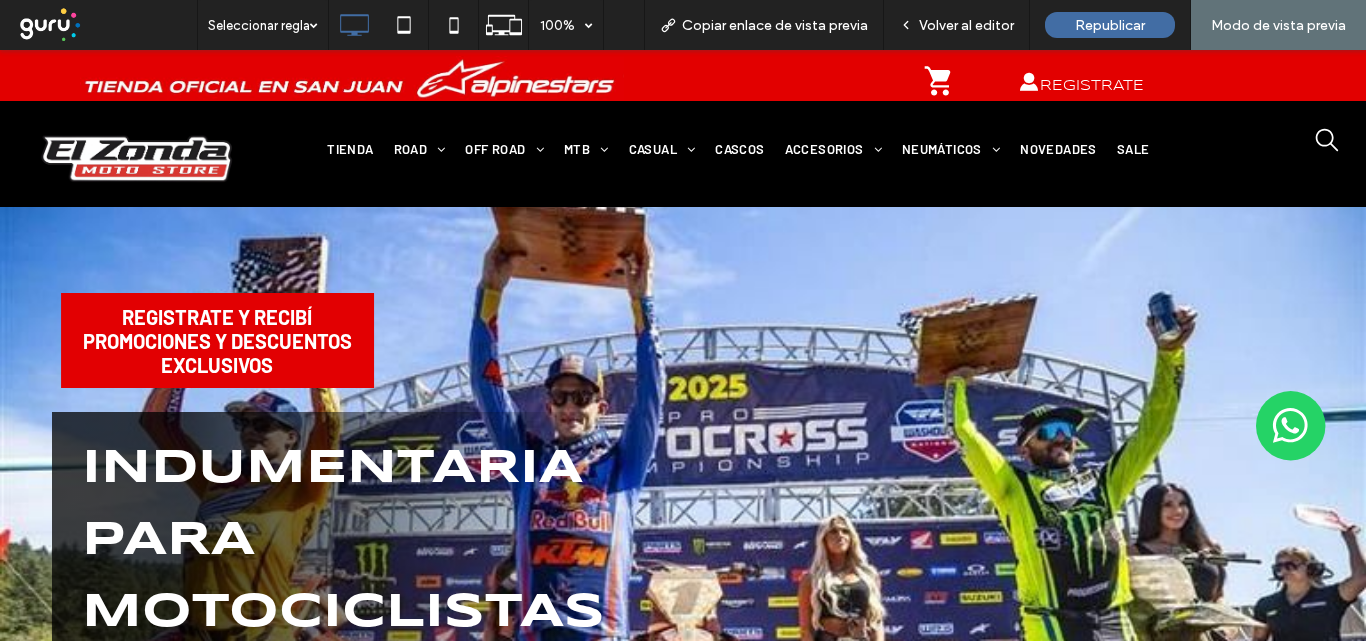 click on "Volver al editor" at bounding box center [966, 25] 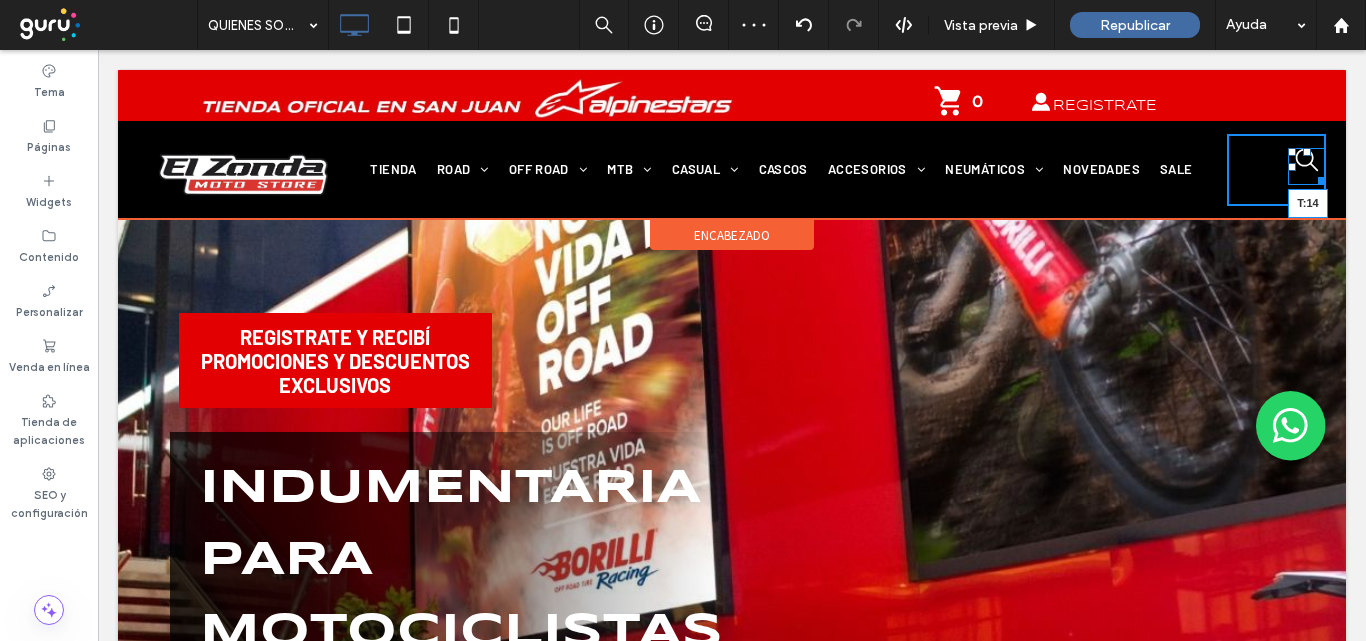 drag, startPoint x: 1290, startPoint y: 154, endPoint x: 1391, endPoint y: 220, distance: 120.65239 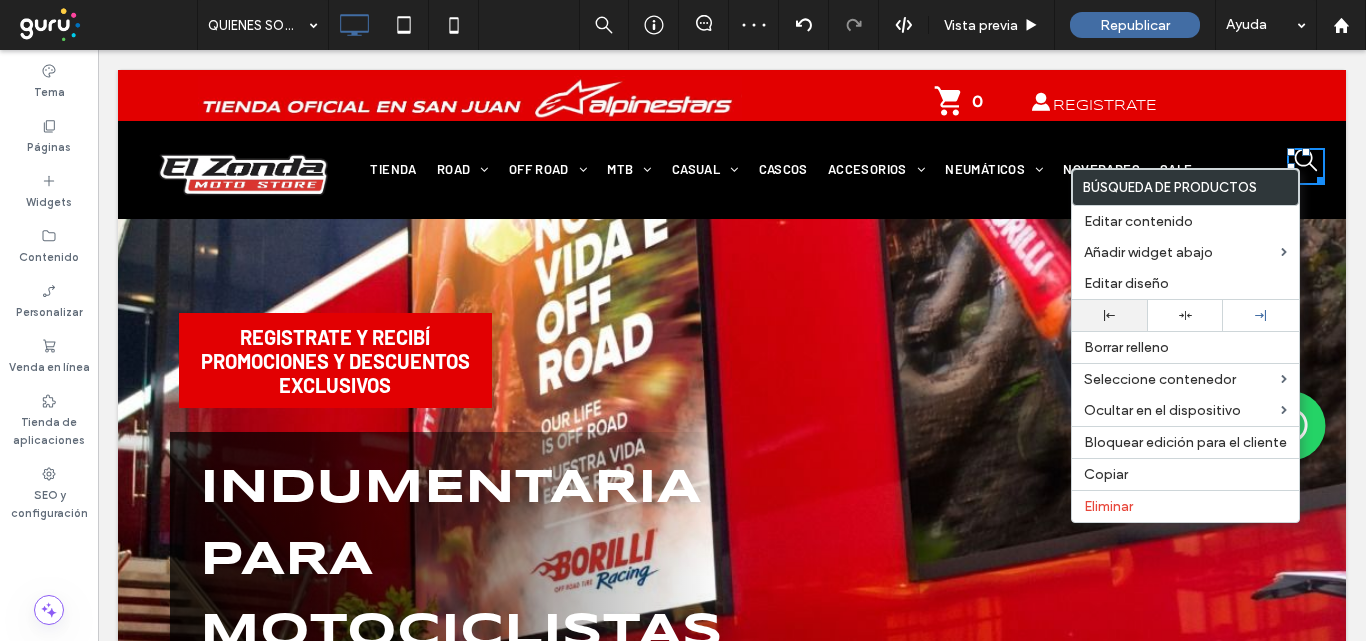 click at bounding box center [1110, 315] 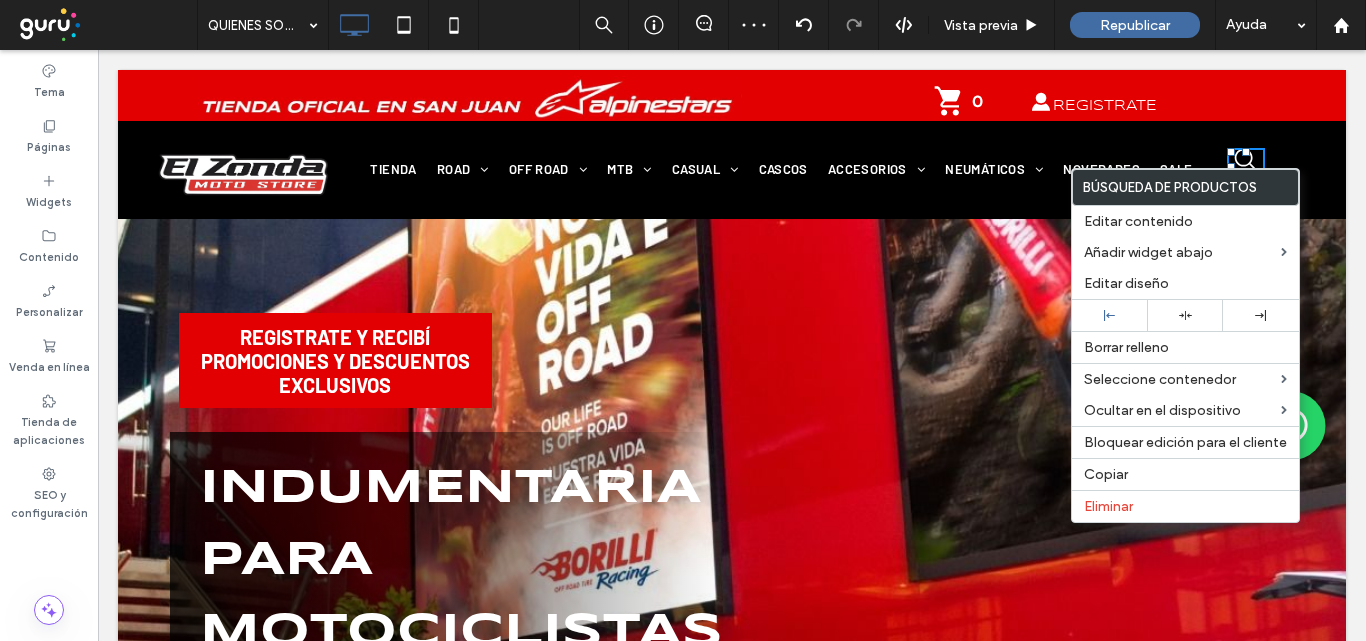 drag, startPoint x: 1359, startPoint y: 178, endPoint x: 1261, endPoint y: 127, distance: 110.47624 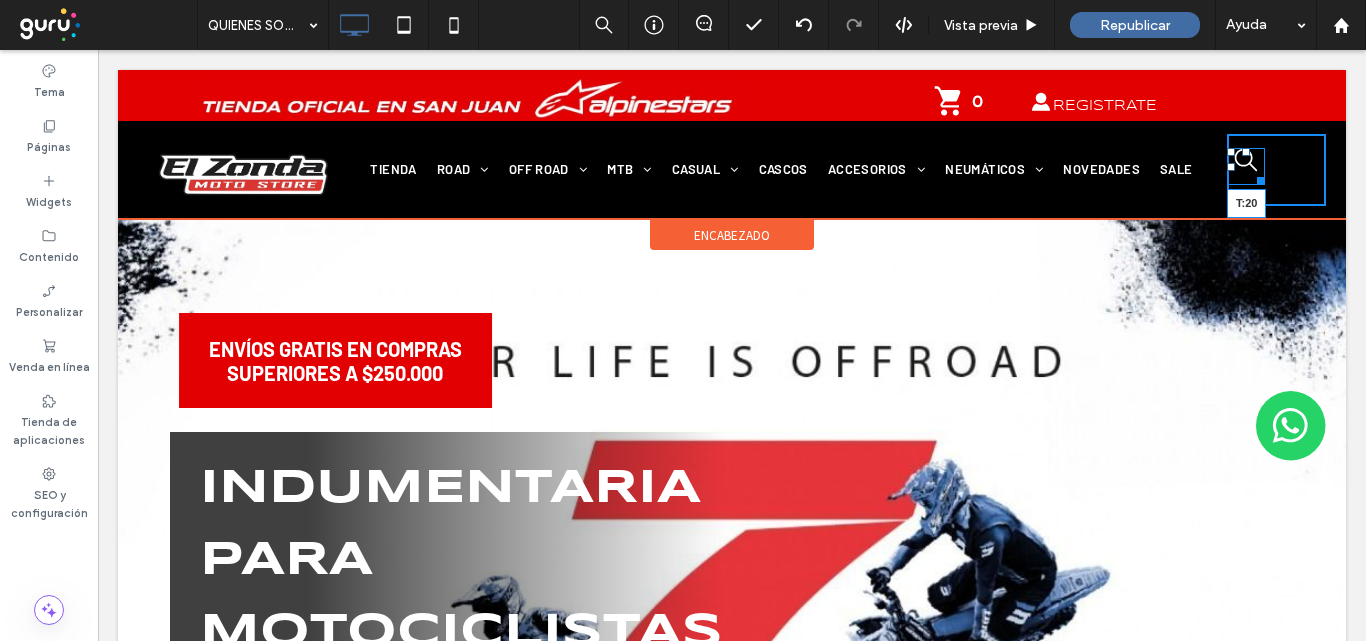 drag, startPoint x: 1230, startPoint y: 151, endPoint x: 1296, endPoint y: 211, distance: 89.19641 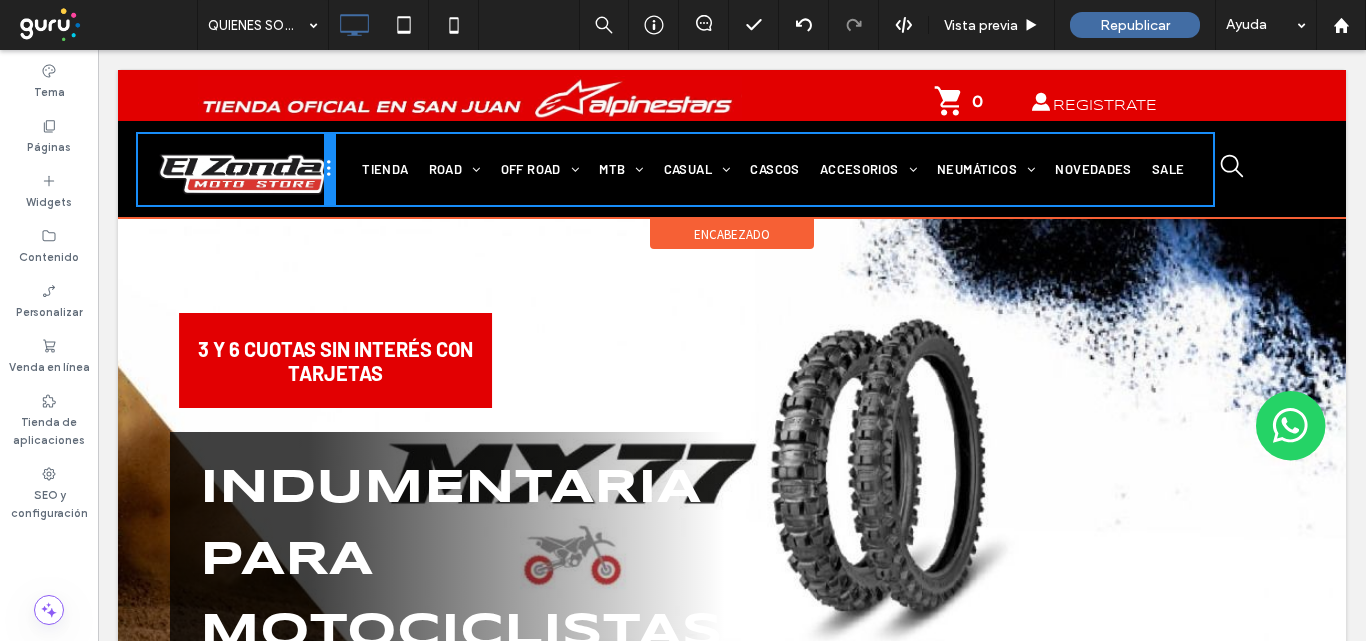 drag, startPoint x: 331, startPoint y: 184, endPoint x: 629, endPoint y: 239, distance: 303.033 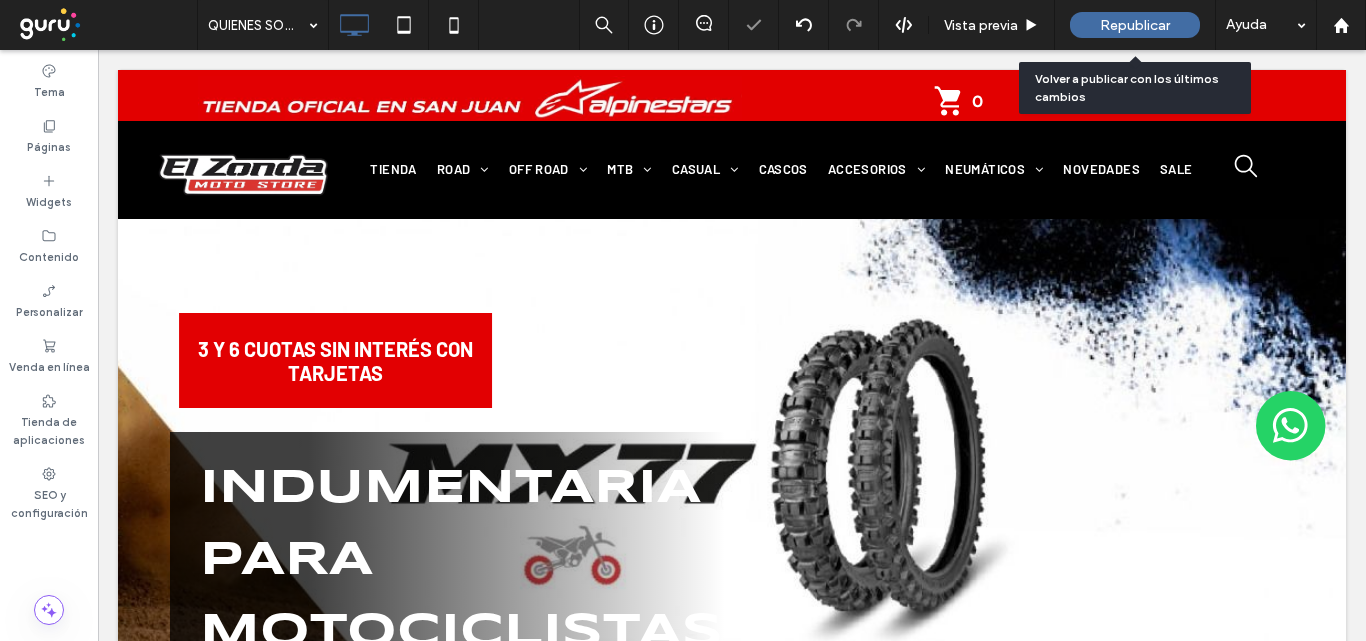 click on "Republicar" at bounding box center (1135, 25) 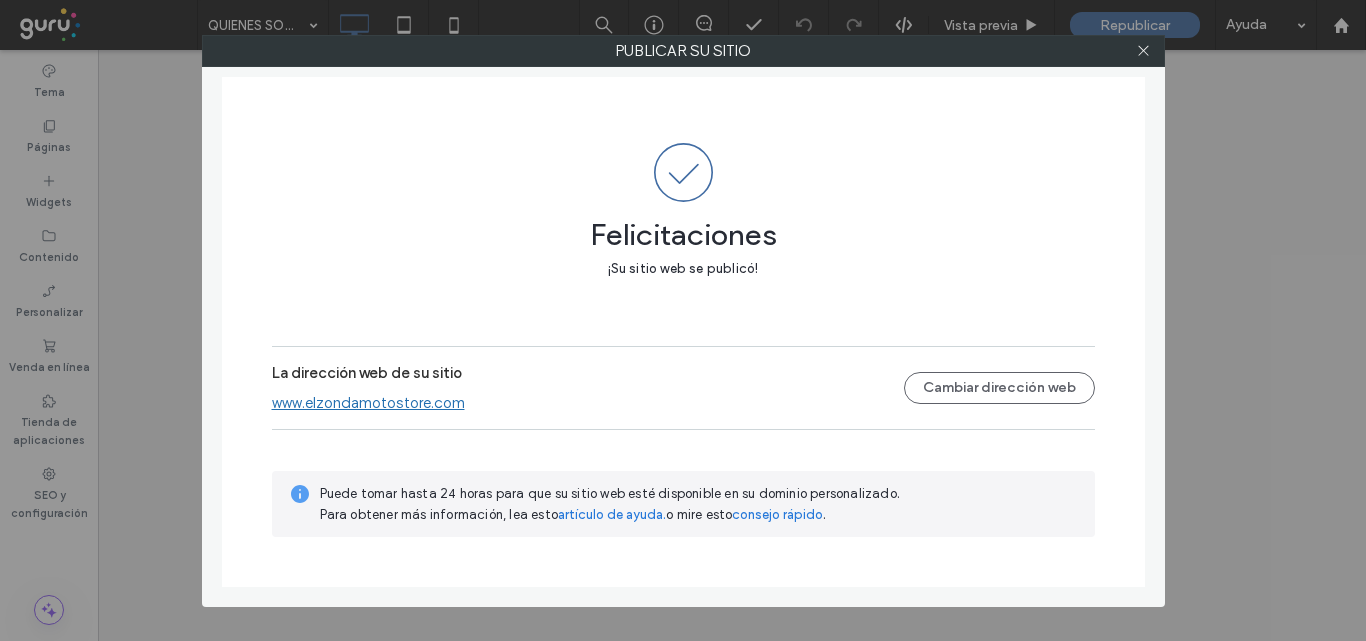 scroll, scrollTop: 0, scrollLeft: 0, axis: both 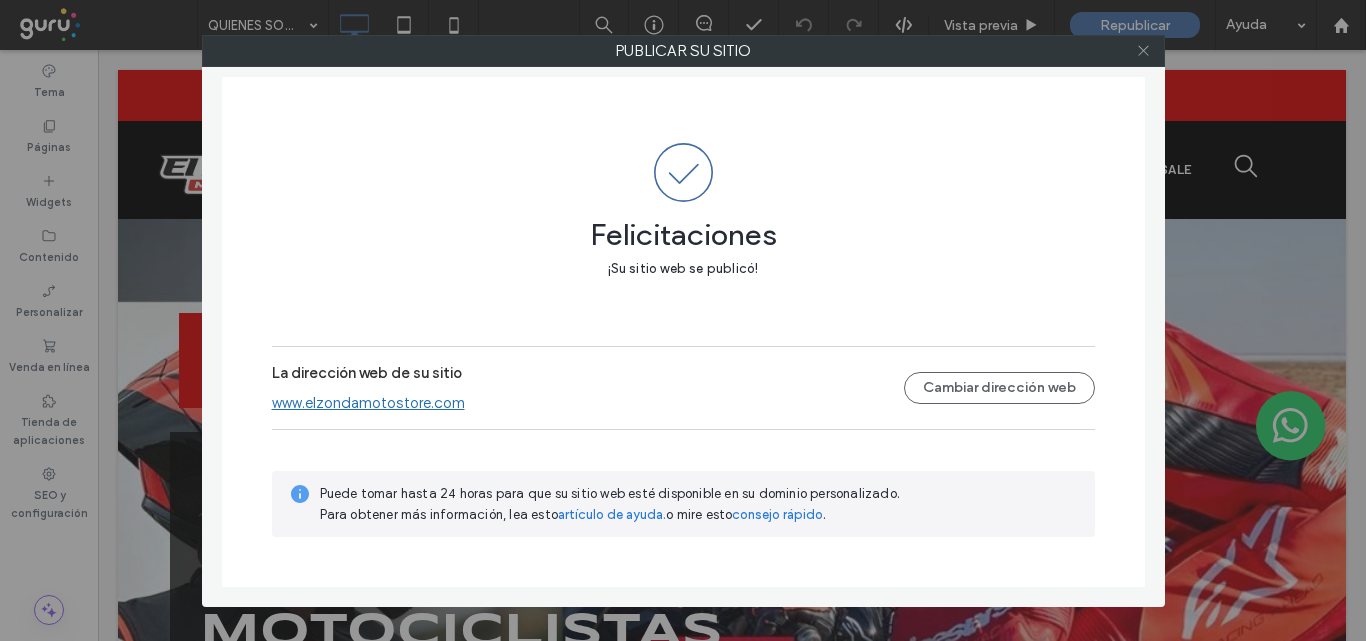 click 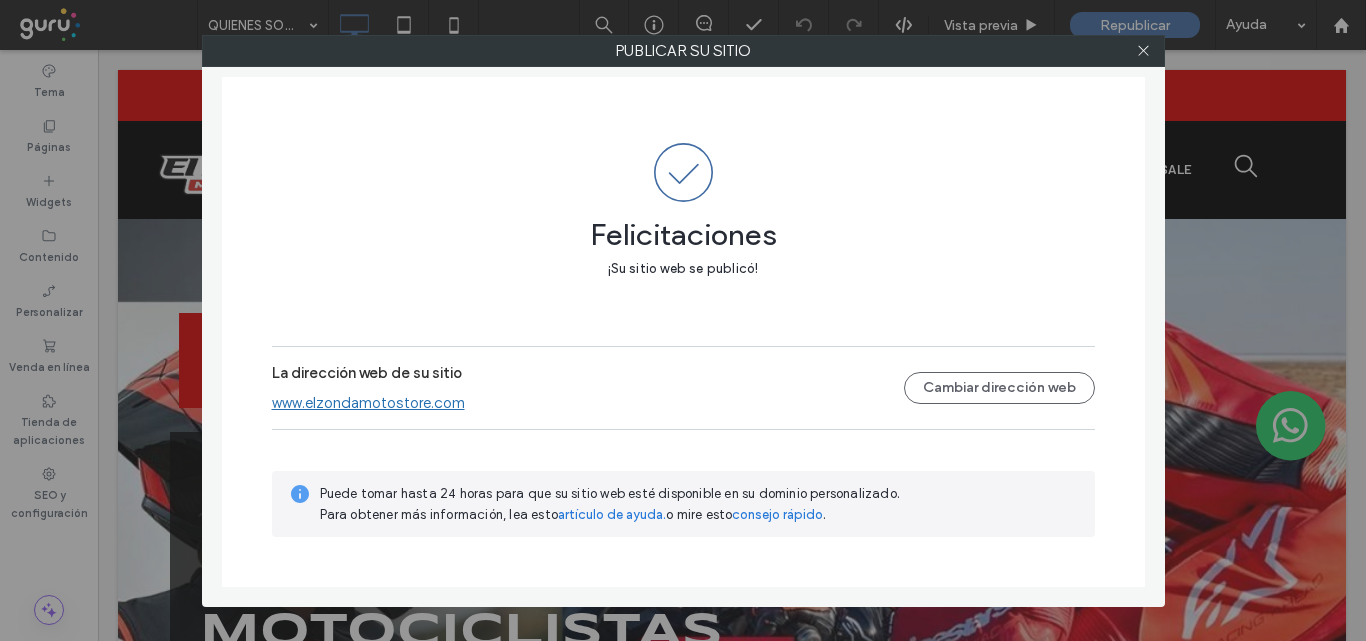 scroll, scrollTop: 0, scrollLeft: 0, axis: both 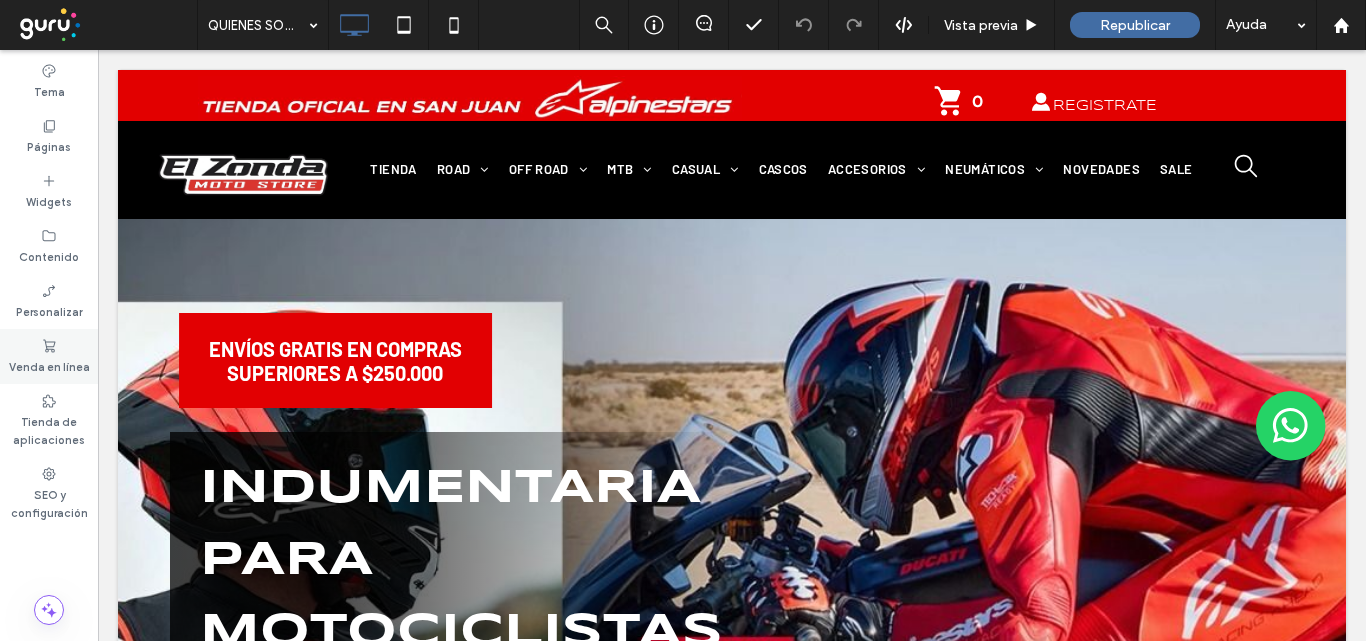 click on "Venda en línea" at bounding box center (49, 365) 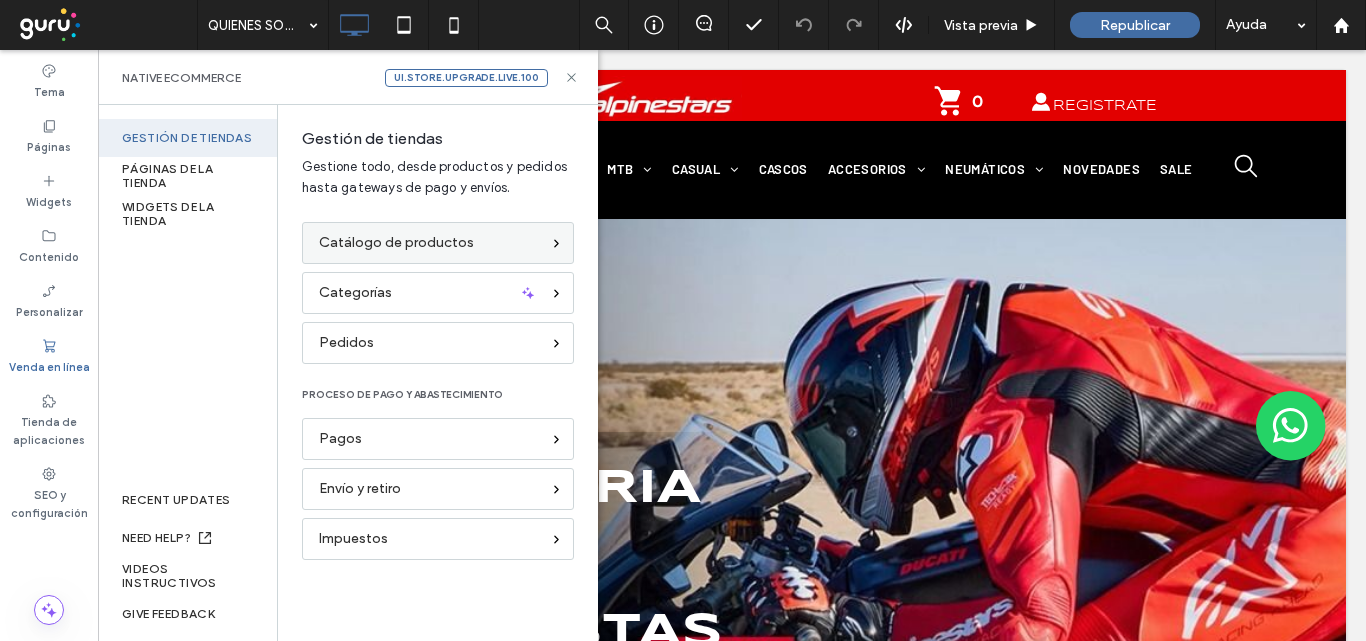 click on "Catálogo de productos" at bounding box center (429, 243) 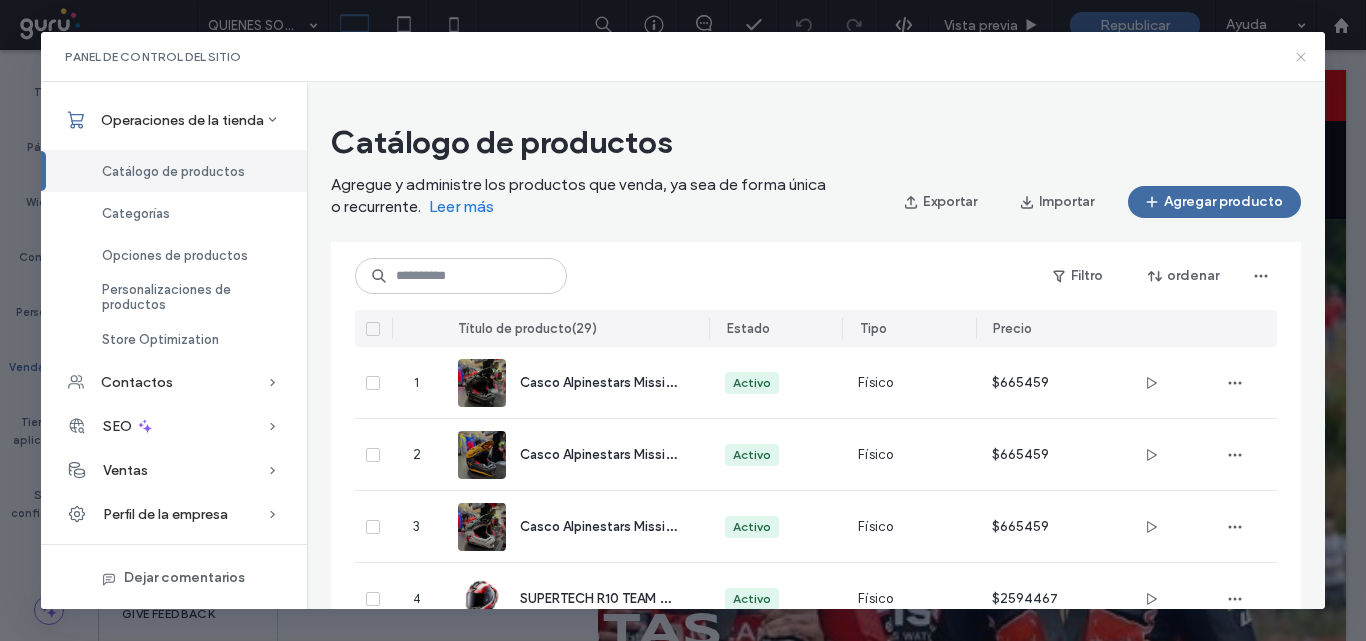 click 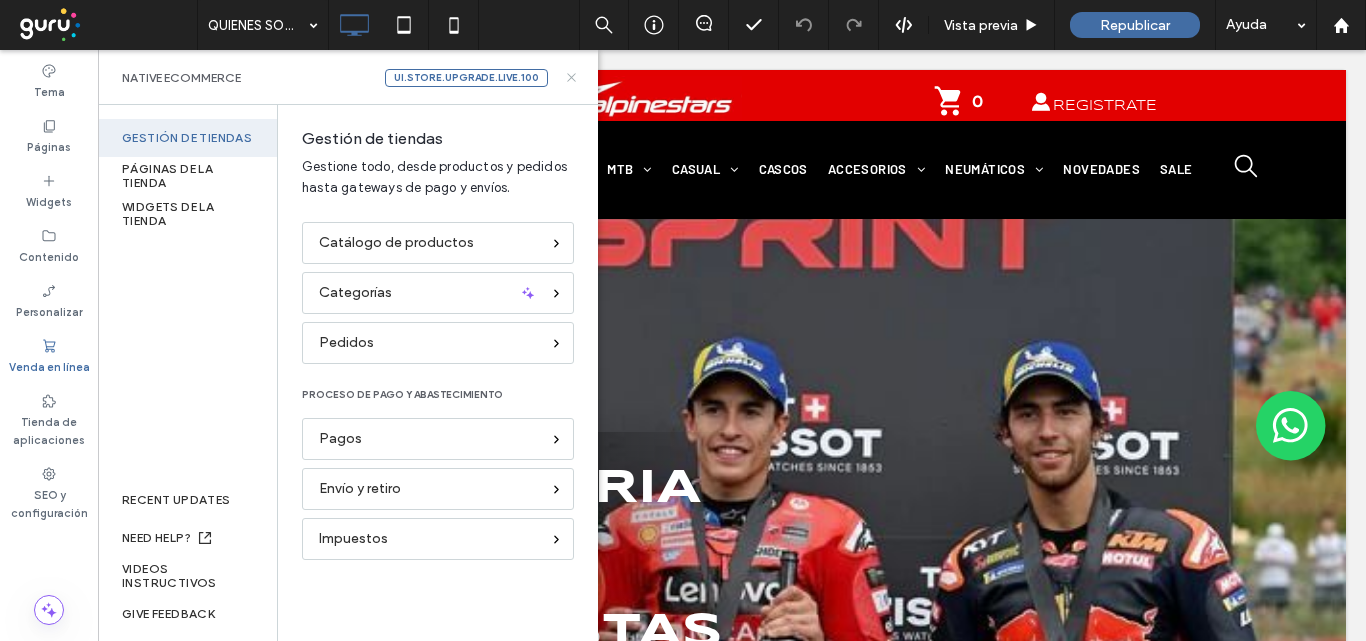 click 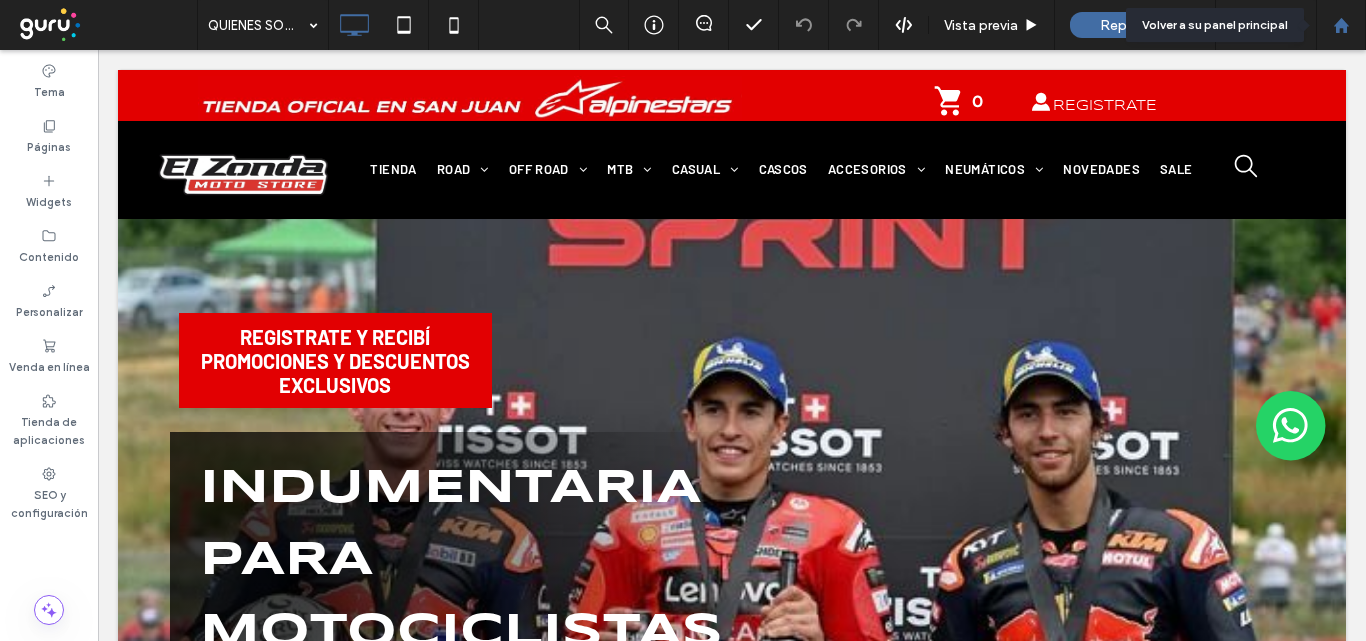 click 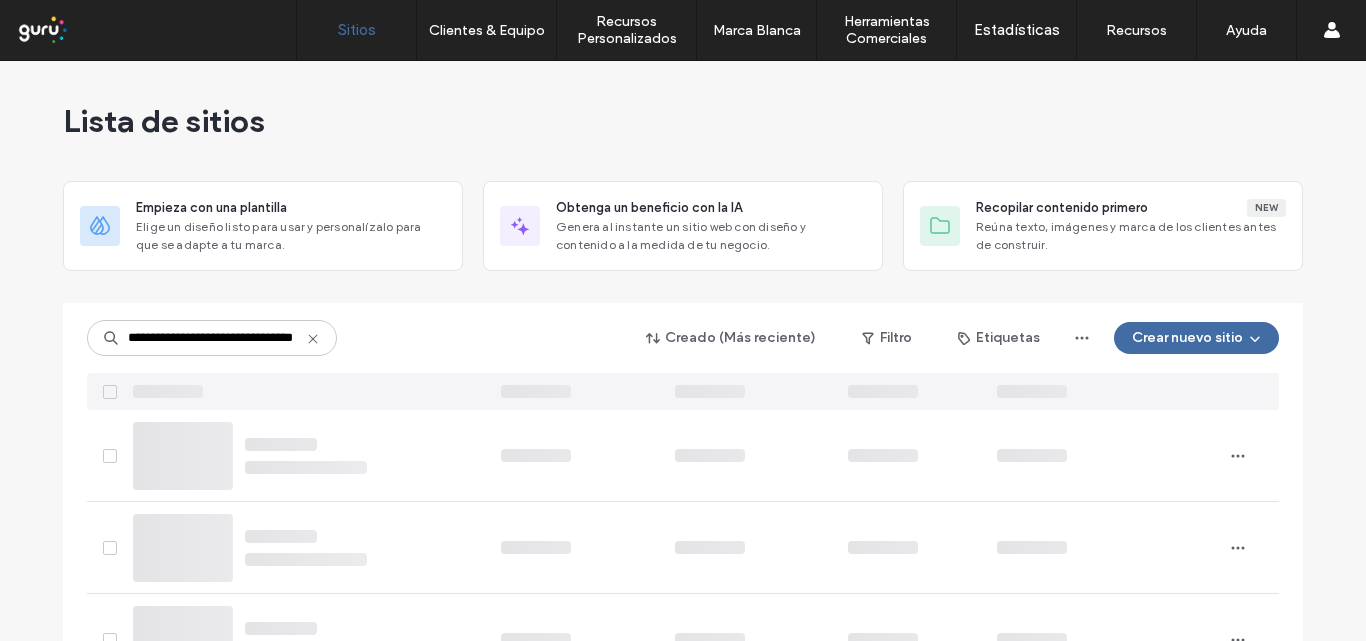 scroll, scrollTop: 0, scrollLeft: 0, axis: both 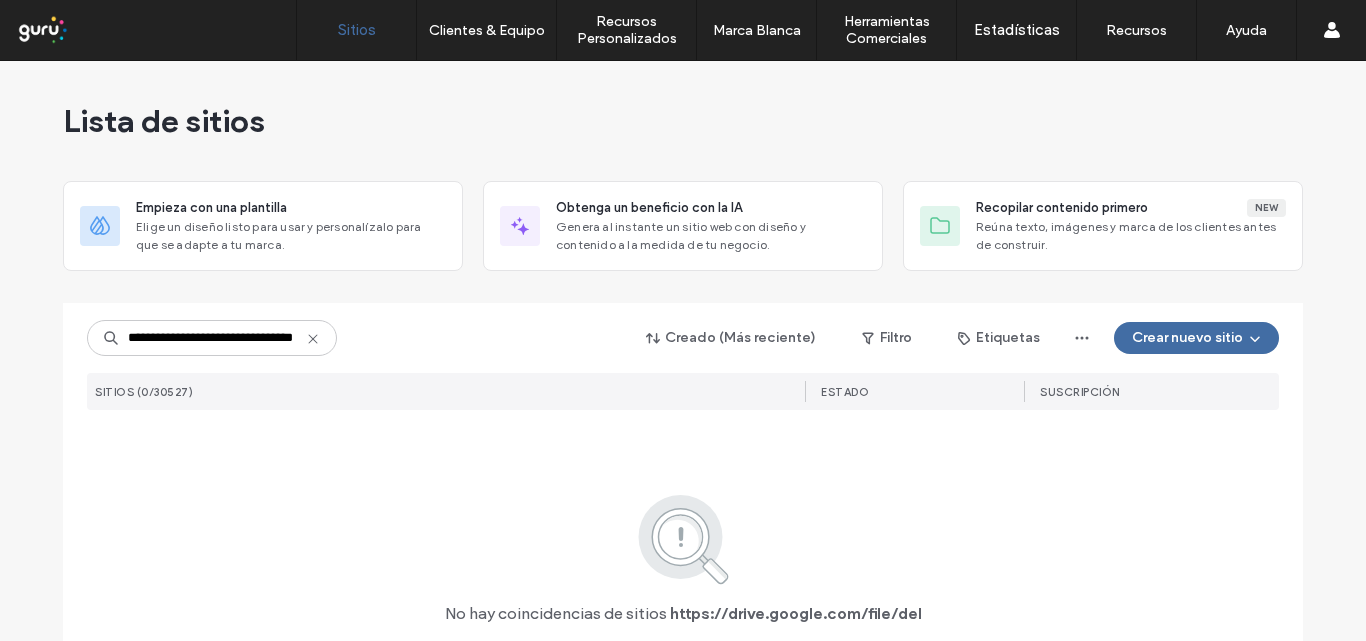 click on "**********" at bounding box center [212, 338] 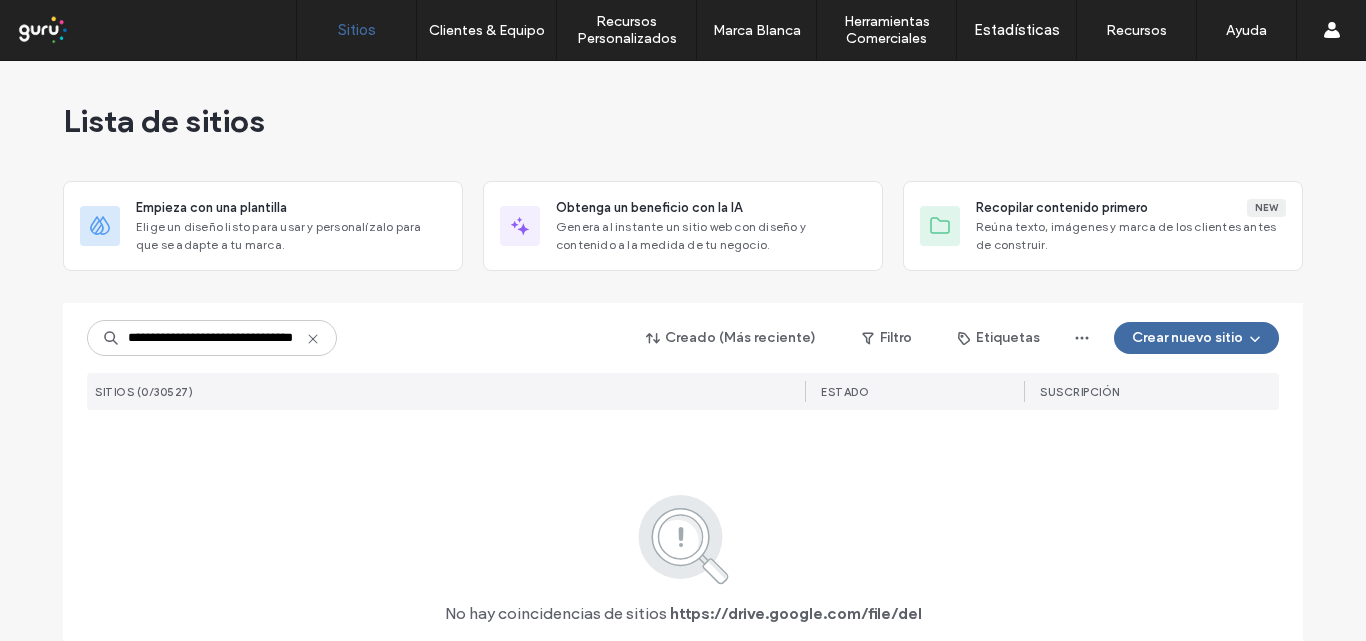 click on "**********" at bounding box center [212, 338] 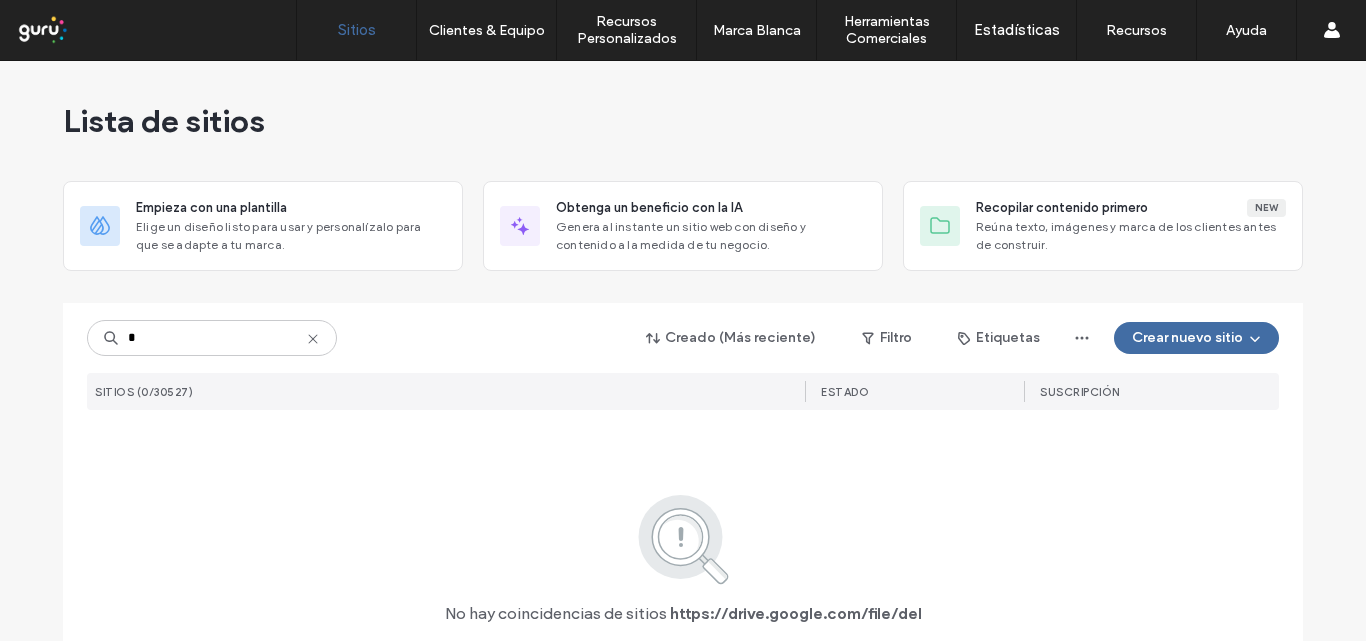 scroll, scrollTop: 0, scrollLeft: 0, axis: both 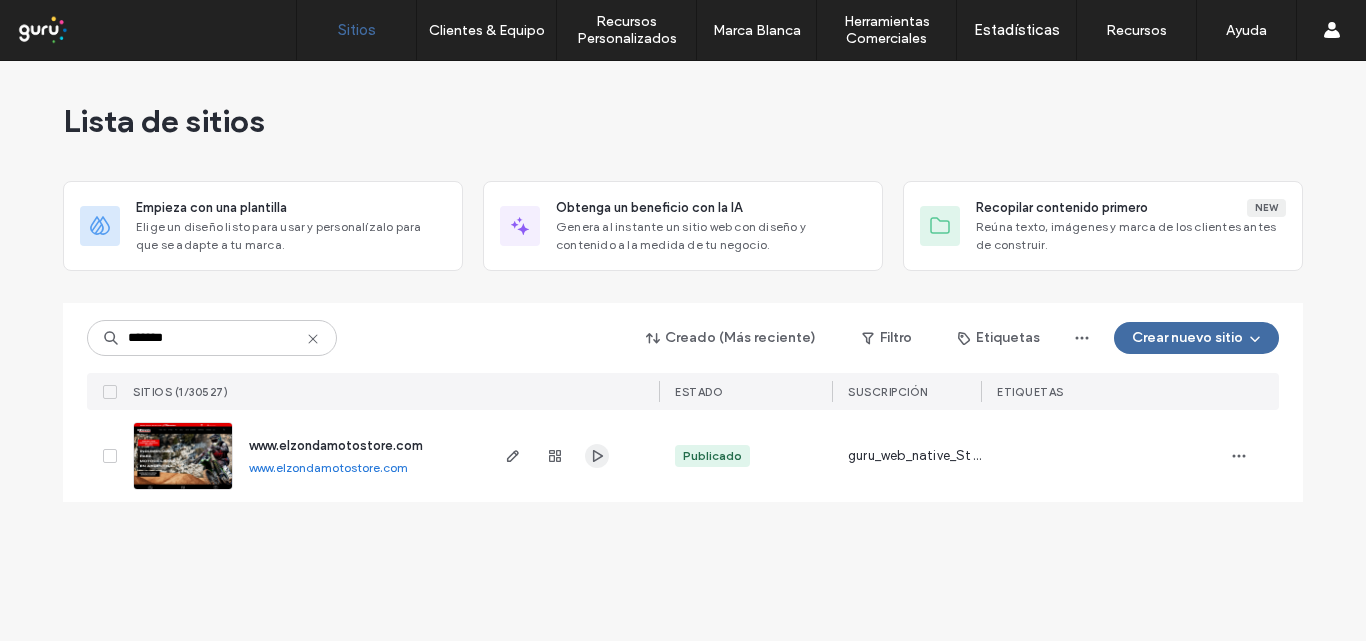 type on "*******" 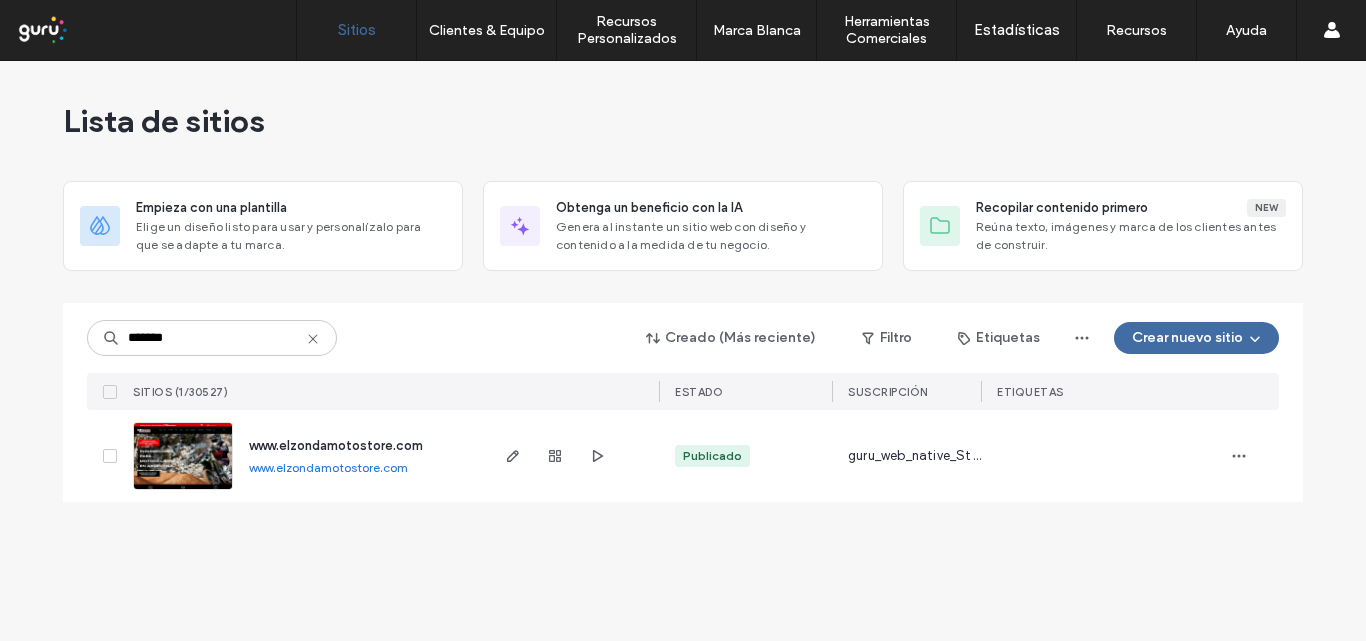 scroll, scrollTop: 0, scrollLeft: 0, axis: both 